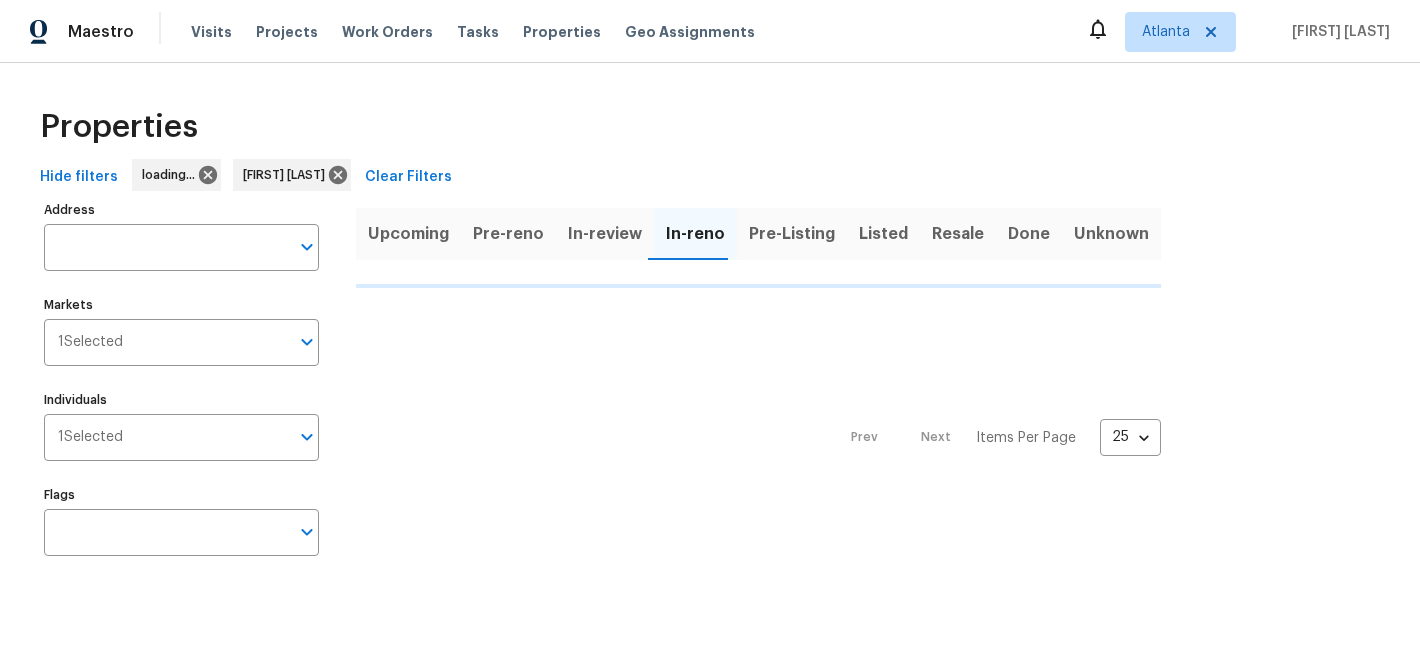 scroll, scrollTop: 0, scrollLeft: 0, axis: both 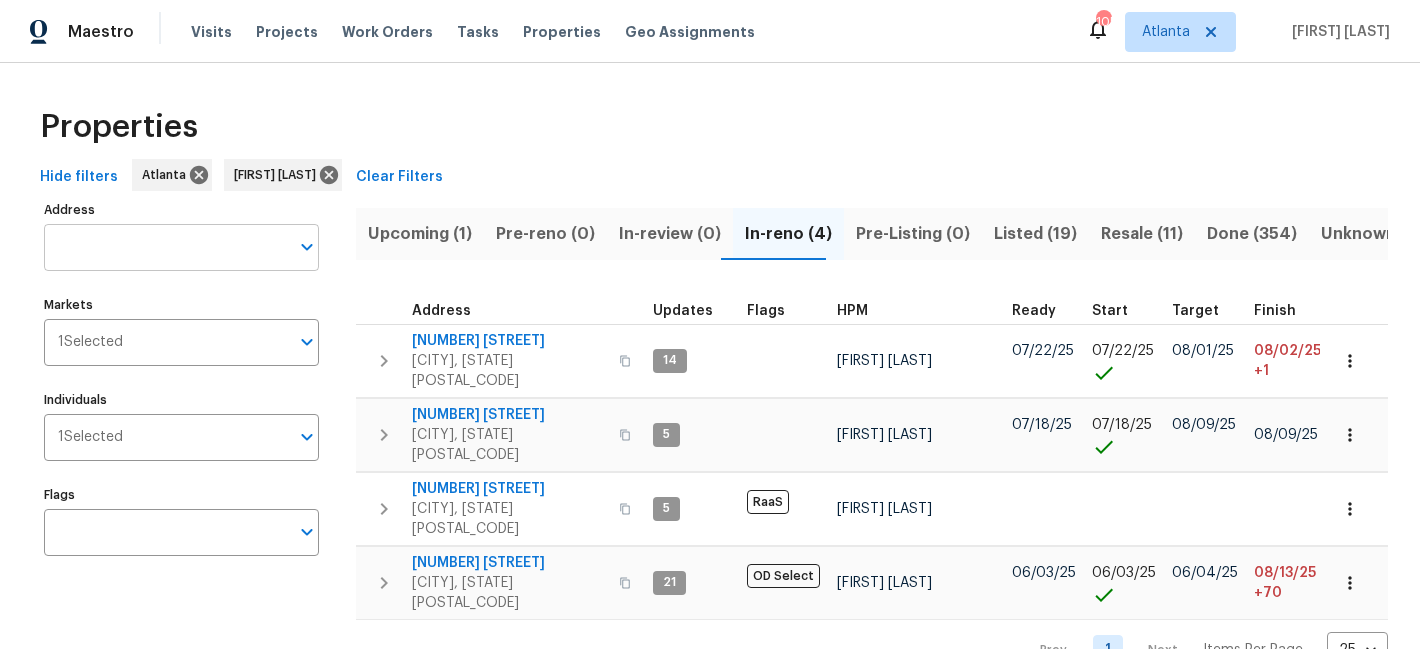 click at bounding box center (166, 247) 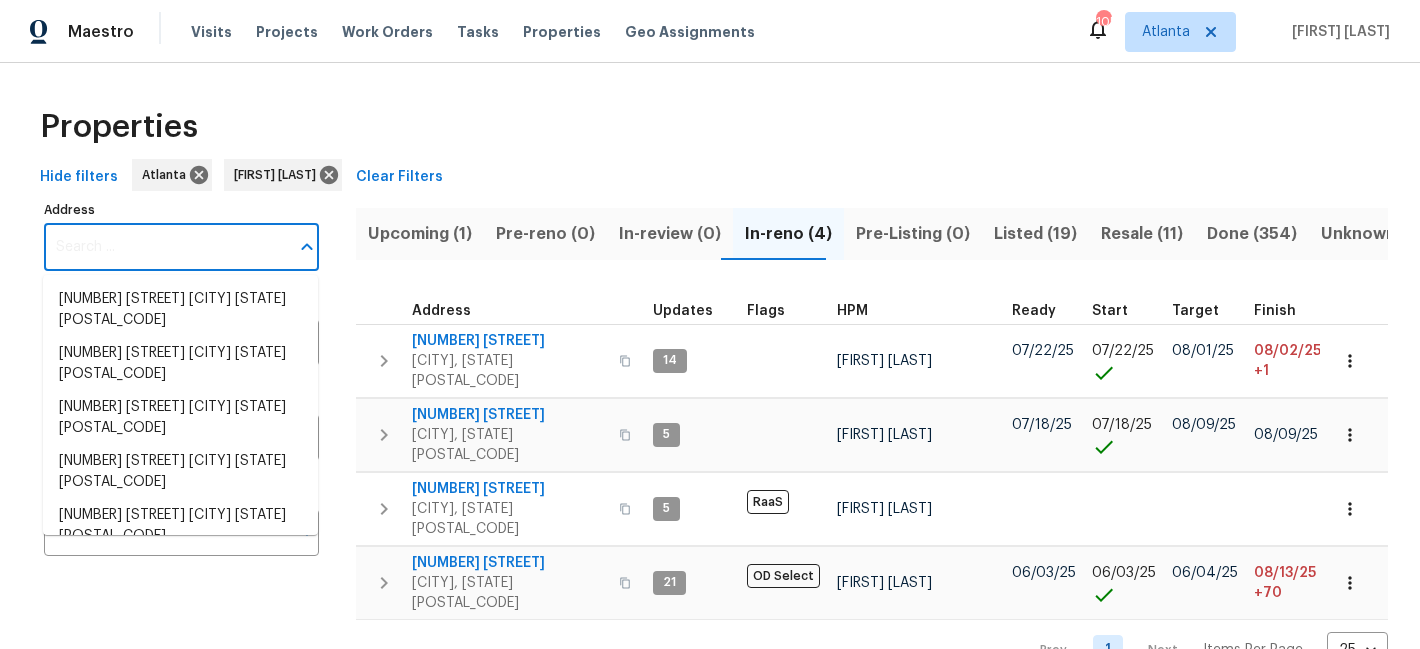 paste on "[STREET_ADDRESS], [CITY], [STATE] [POSTAL_CODE]" 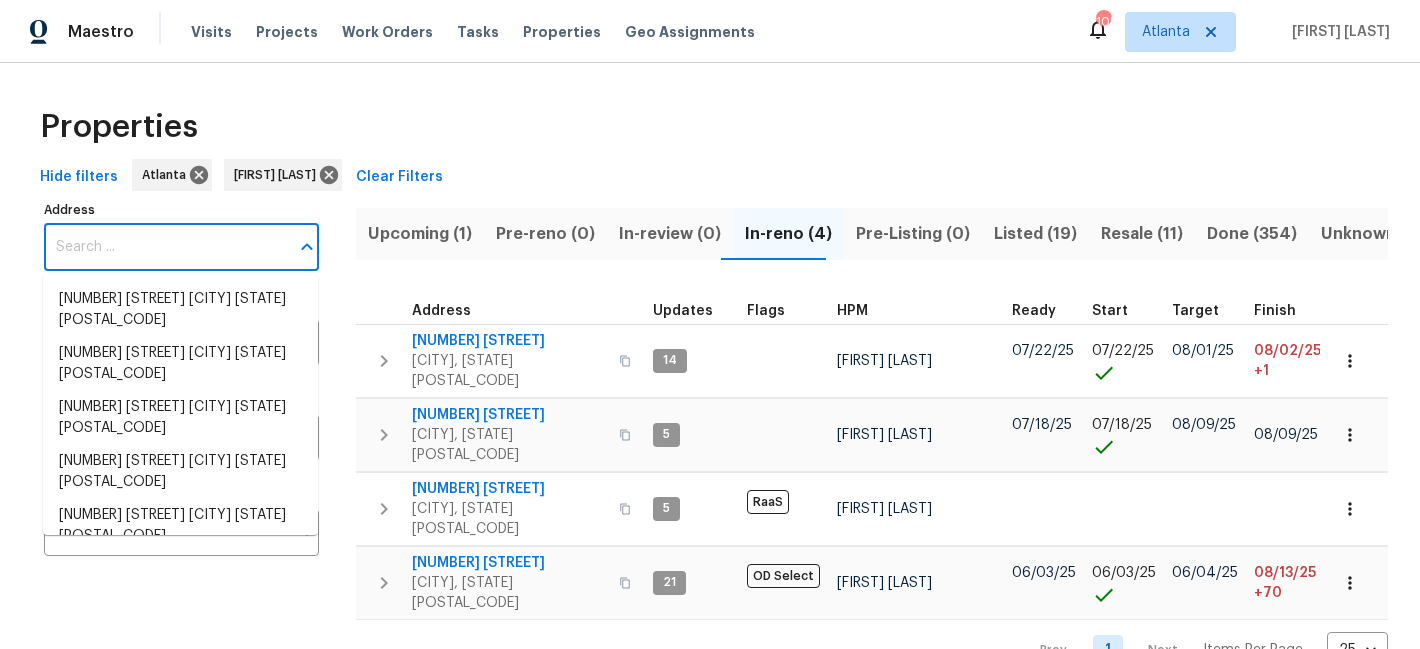type on "[STREET_ADDRESS], [CITY], [STATE] [POSTAL_CODE]" 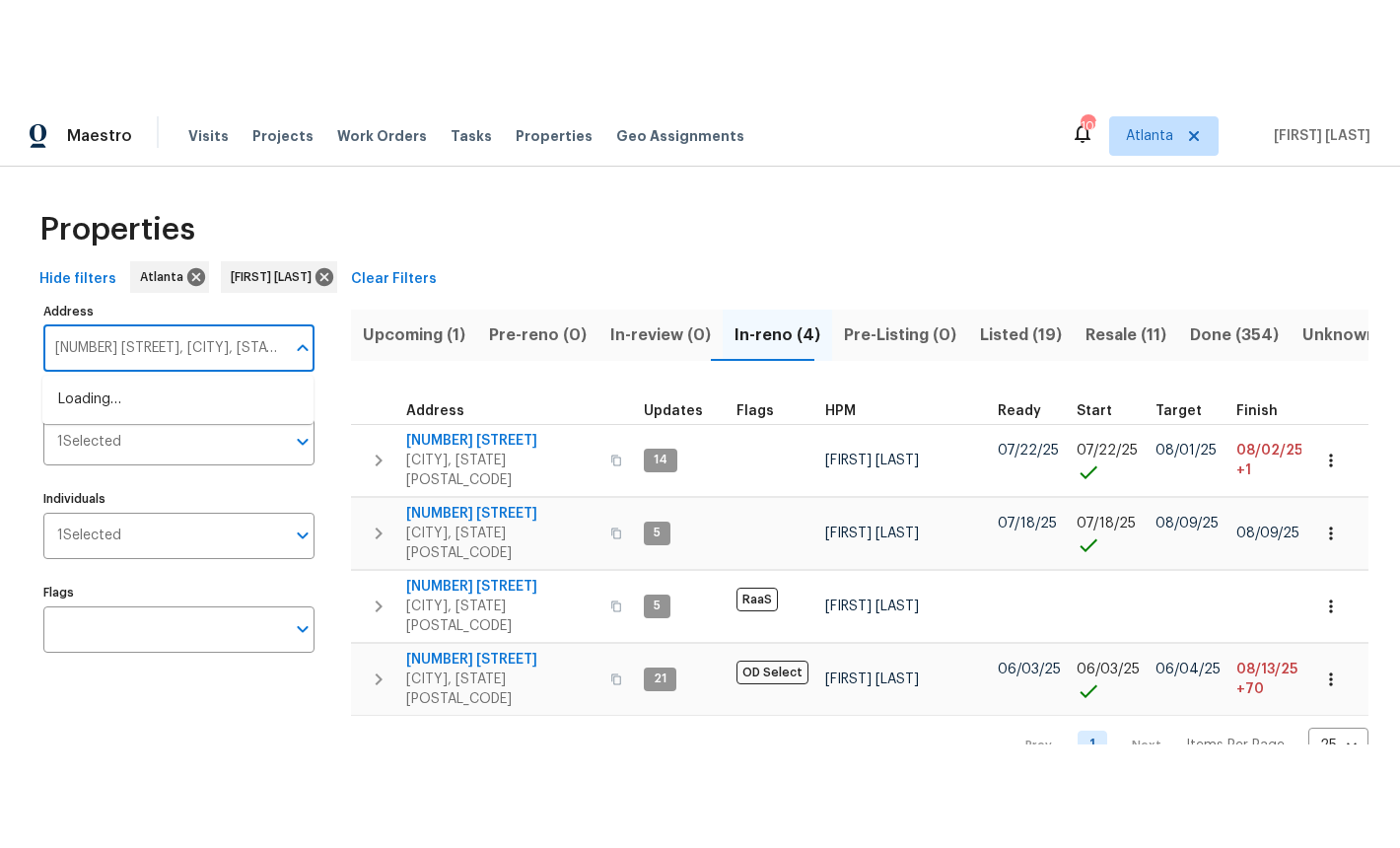 scroll, scrollTop: 0, scrollLeft: 9, axis: horizontal 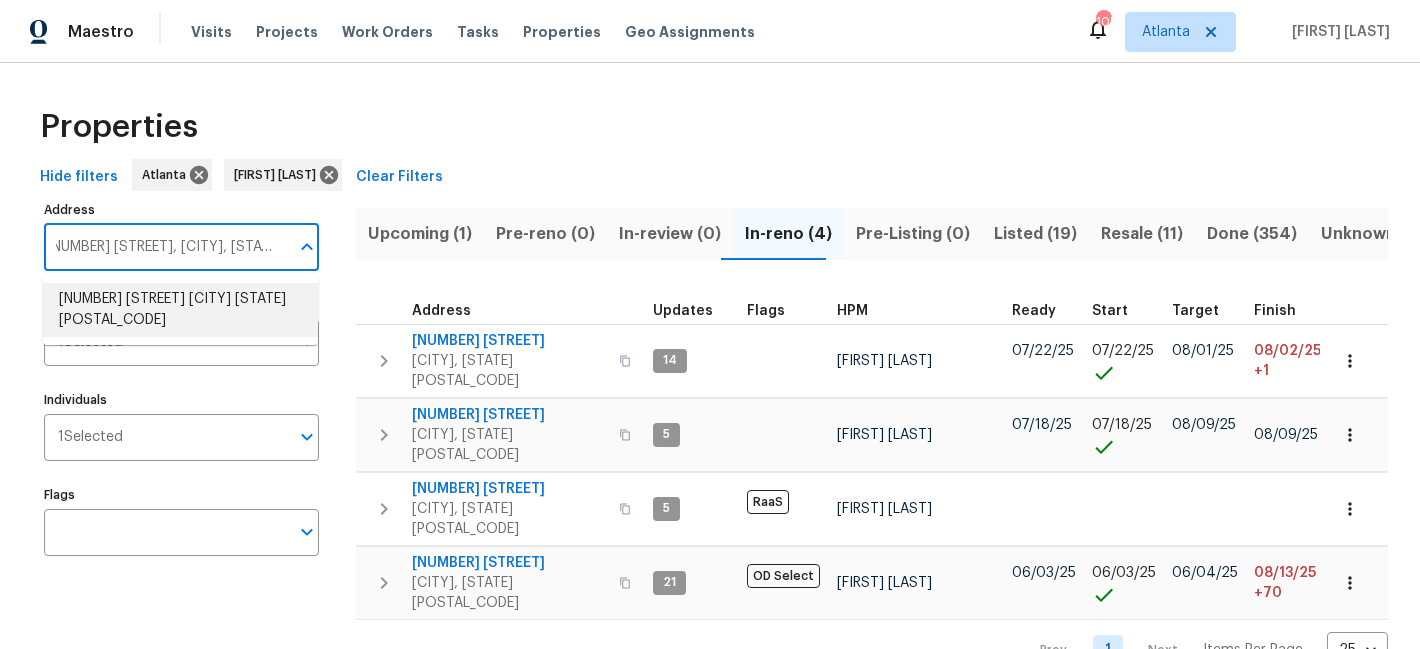 click on "9100 Palm Bay Cir Raleigh NC 27617" at bounding box center [180, 310] 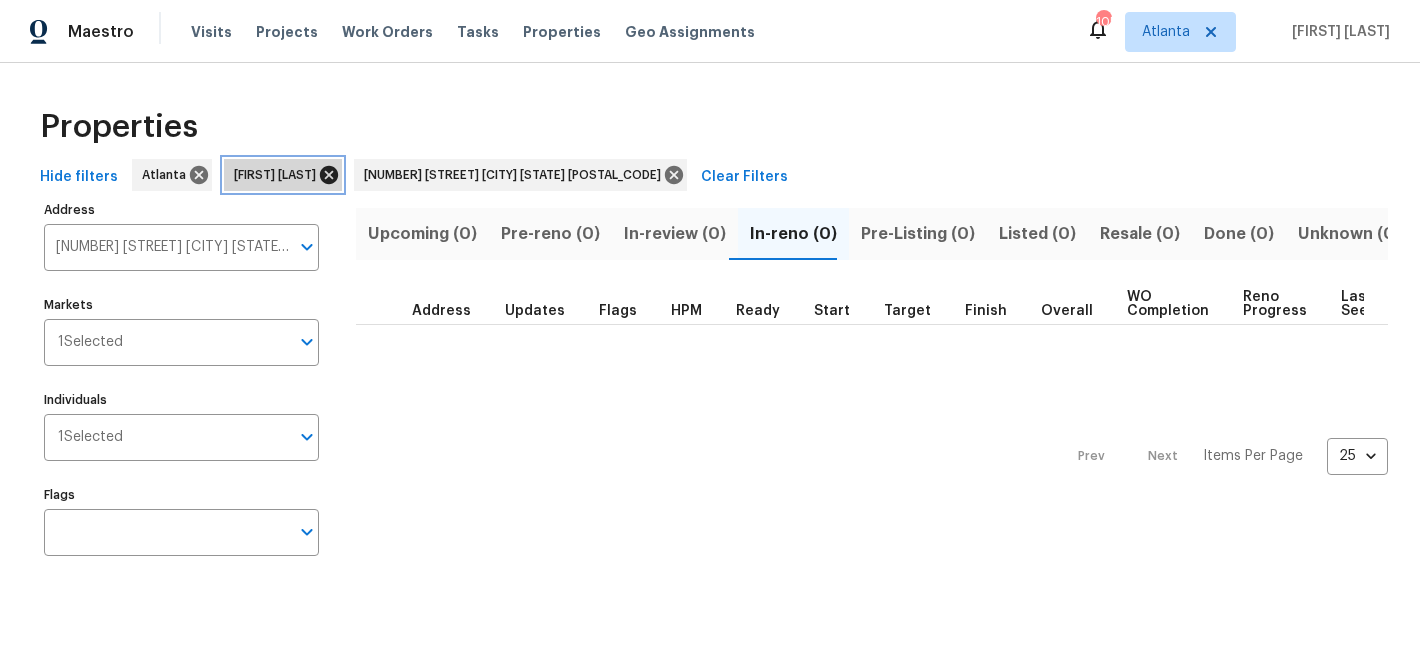 click 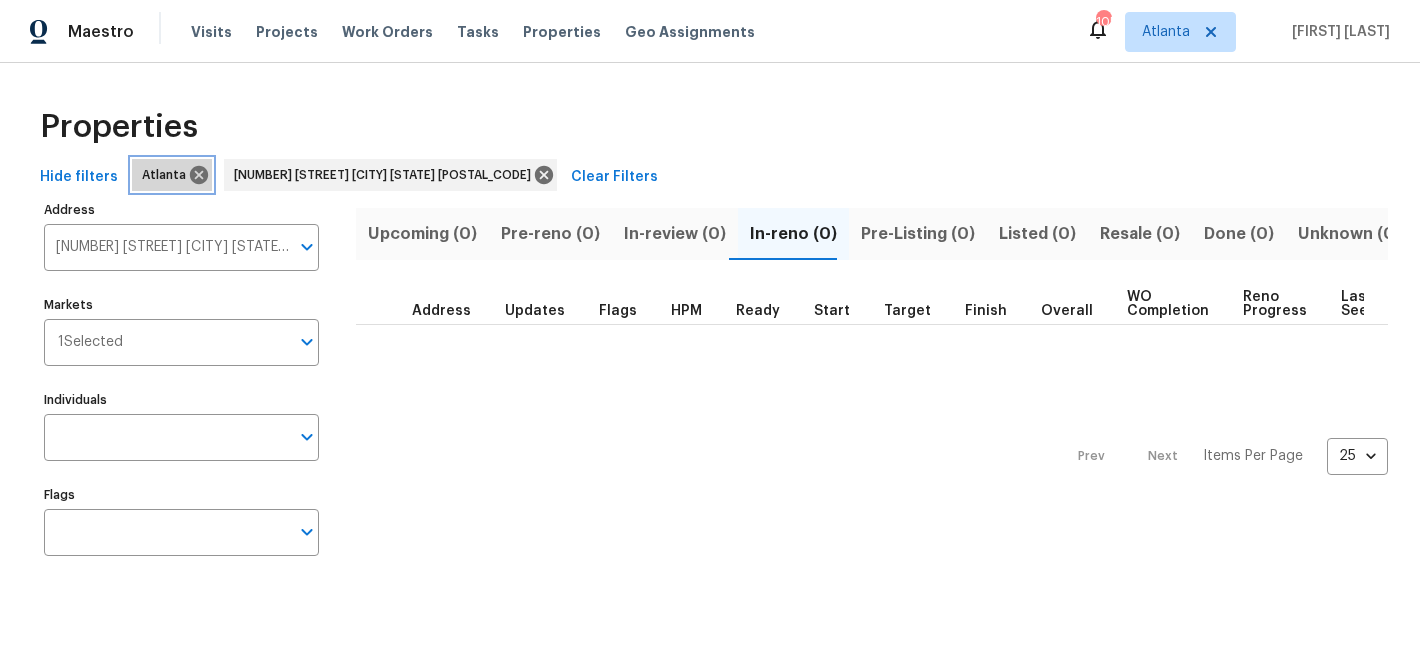 click 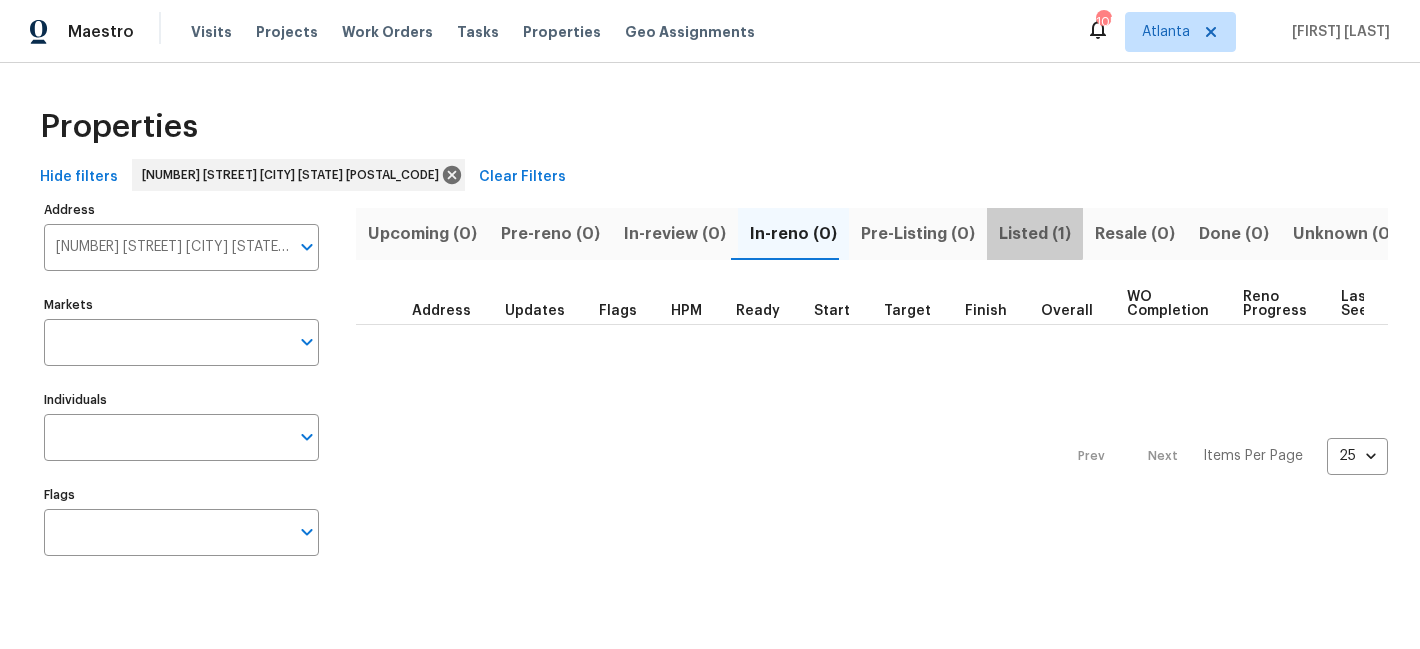 click on "Listed (1)" at bounding box center [1035, 234] 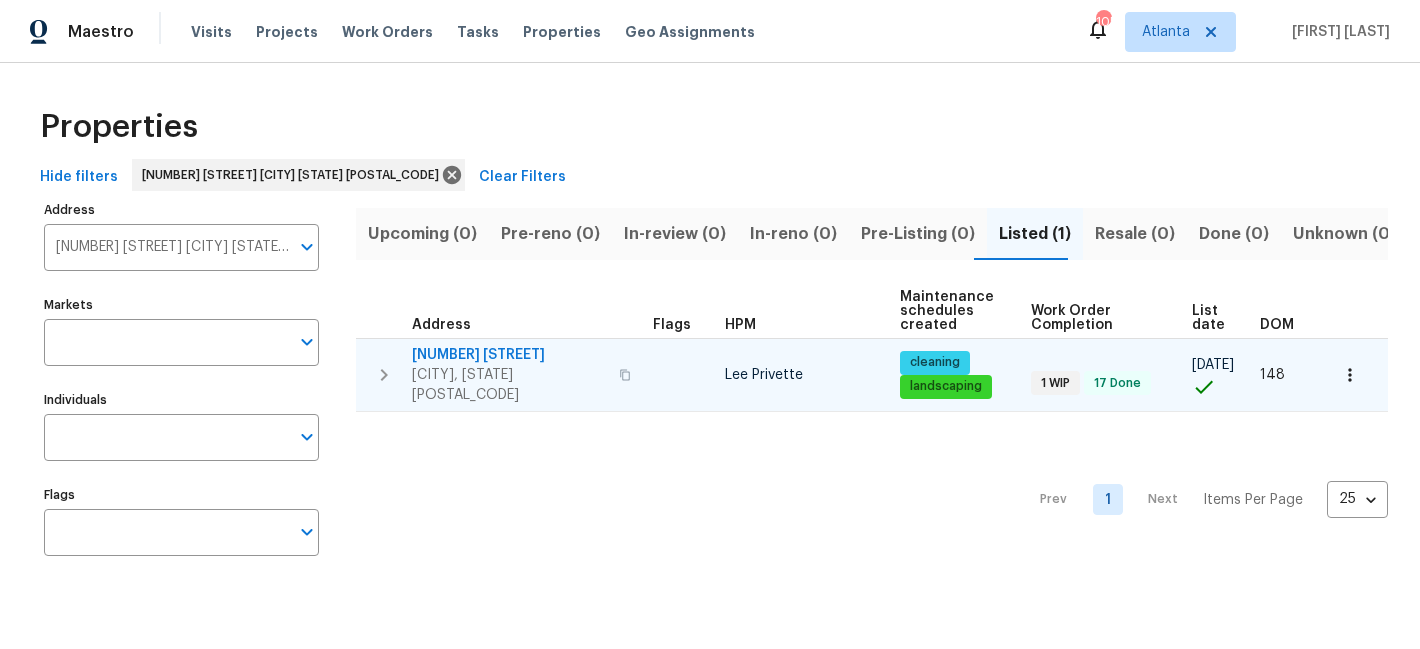 click on "9100 Palm Bay Cir" at bounding box center (509, 355) 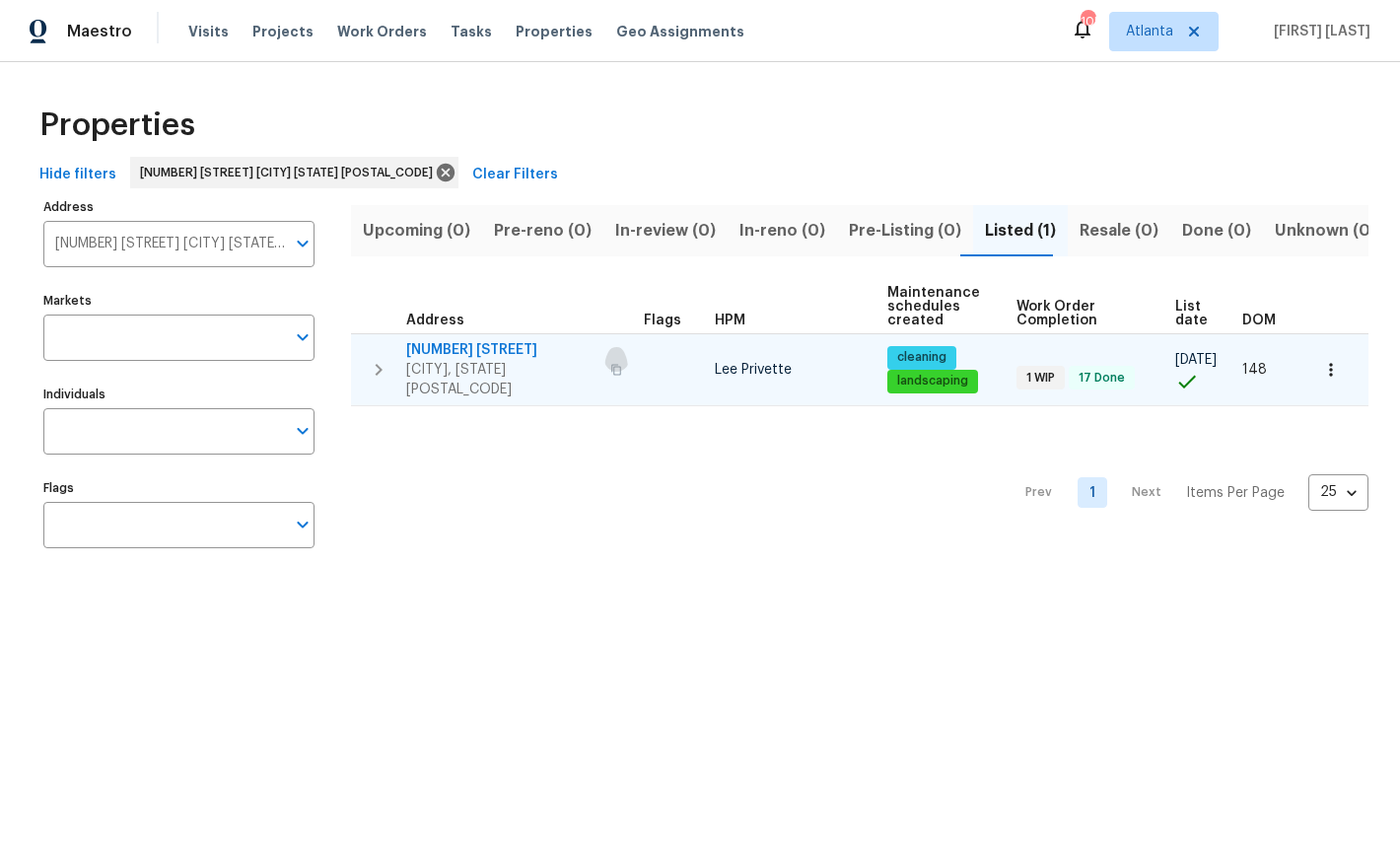 click 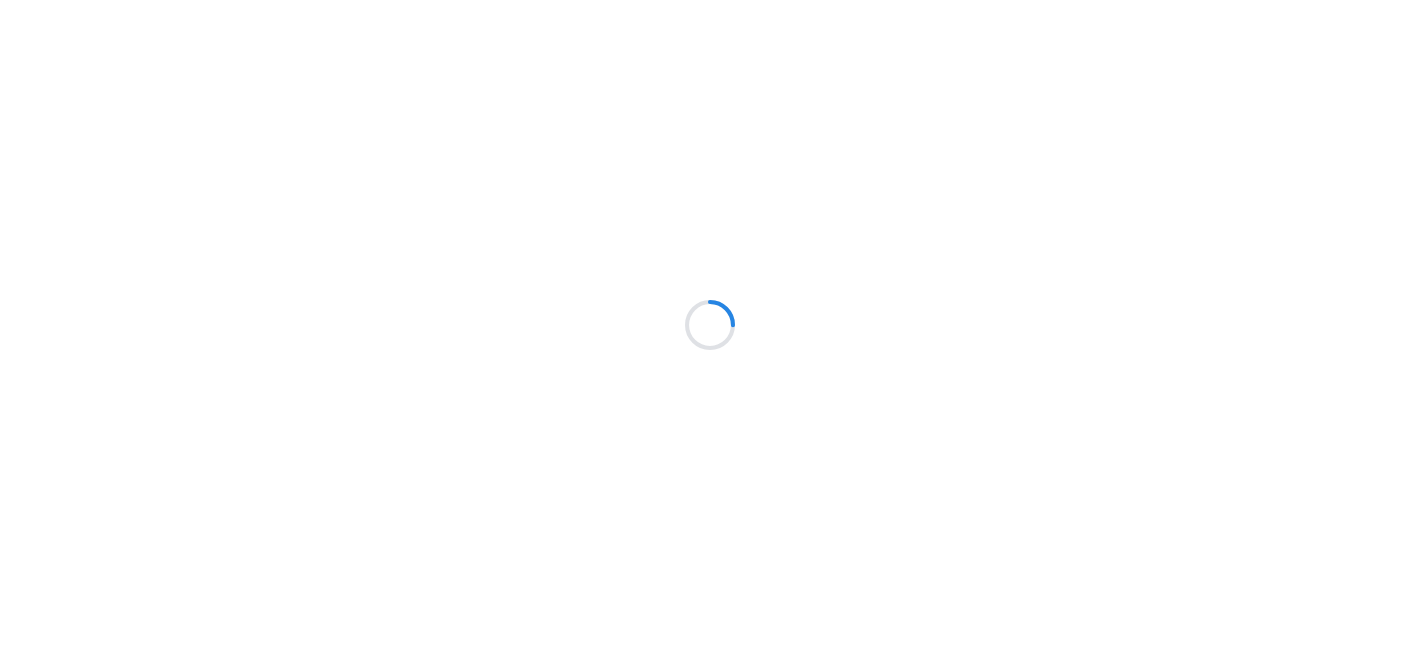 scroll, scrollTop: 0, scrollLeft: 0, axis: both 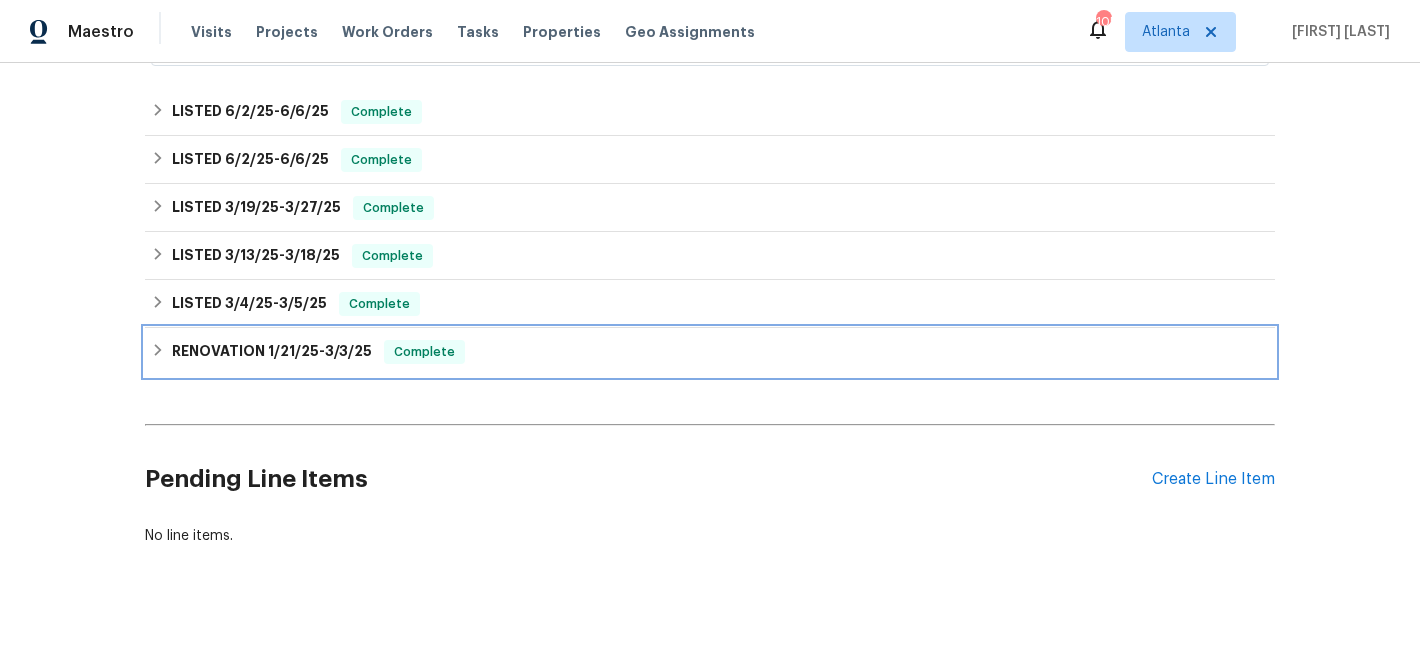 click on "RENOVATION   1/21/25  -  3/3/25 Complete" at bounding box center [710, 352] 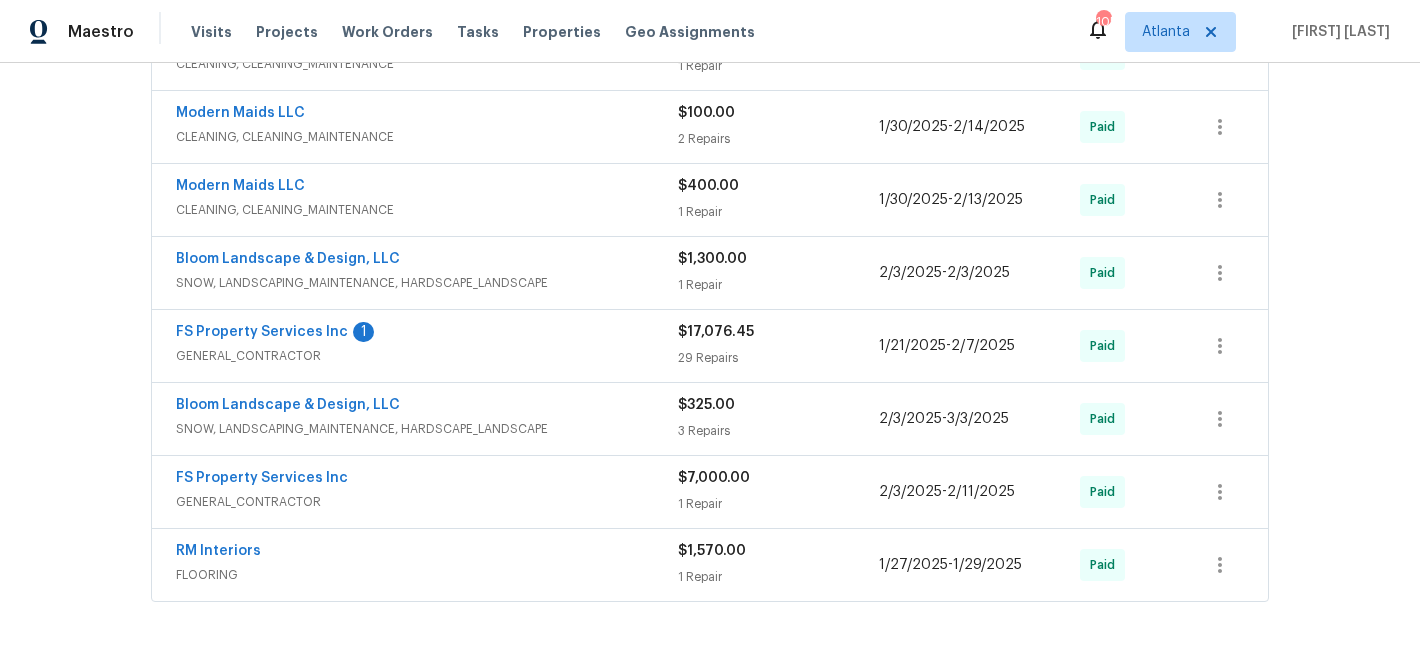scroll, scrollTop: 1018, scrollLeft: 0, axis: vertical 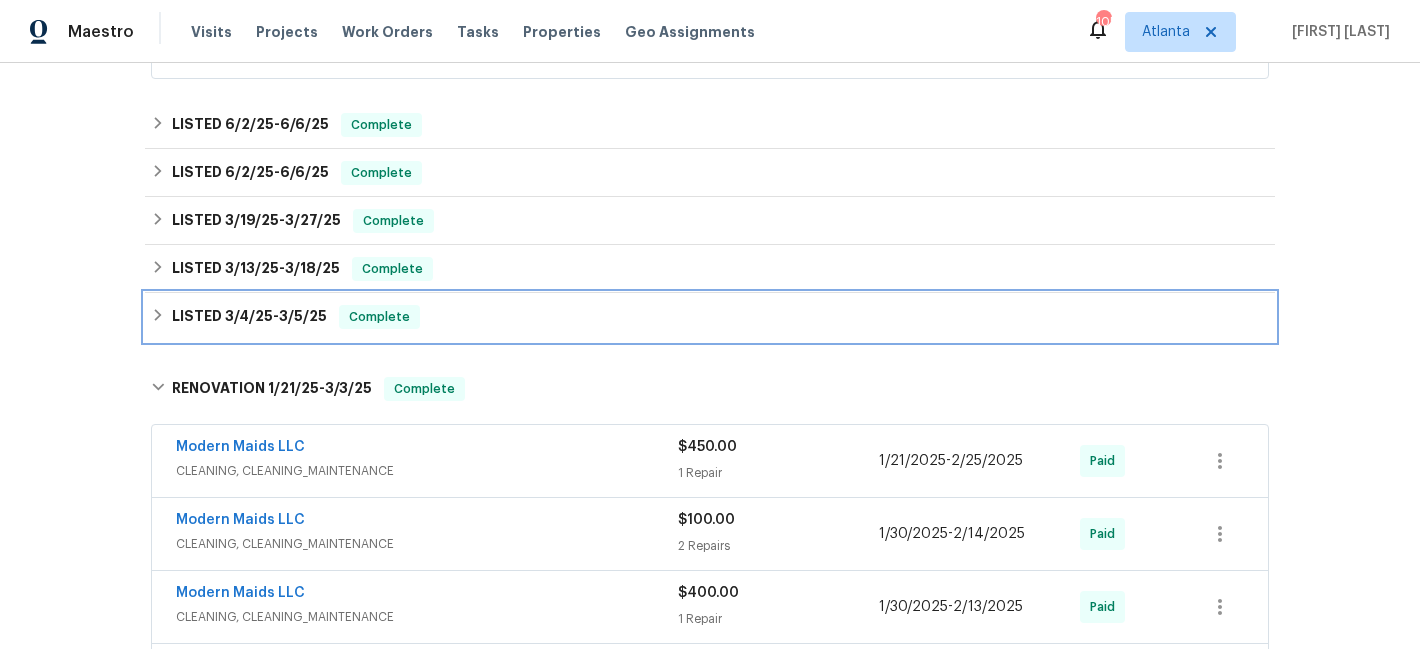 click on "LISTED   3/4/25  -  3/5/25 Complete" at bounding box center [710, 317] 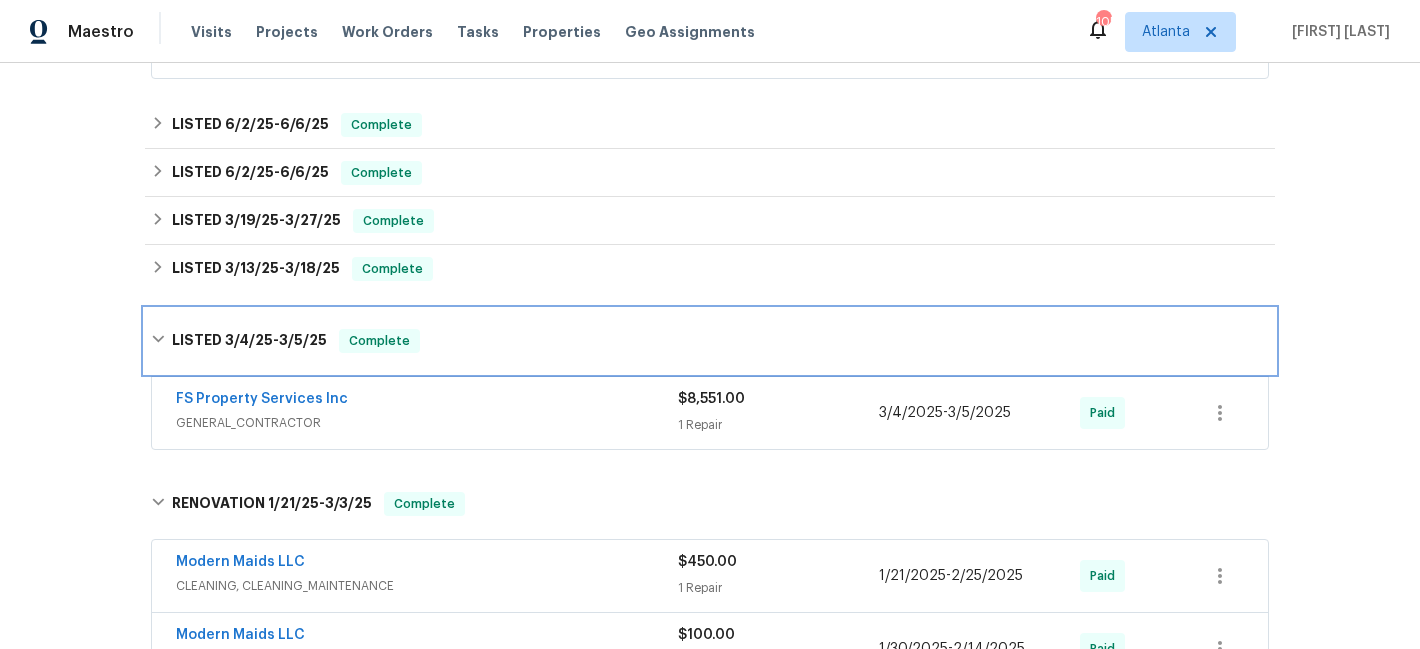 scroll, scrollTop: 598, scrollLeft: 0, axis: vertical 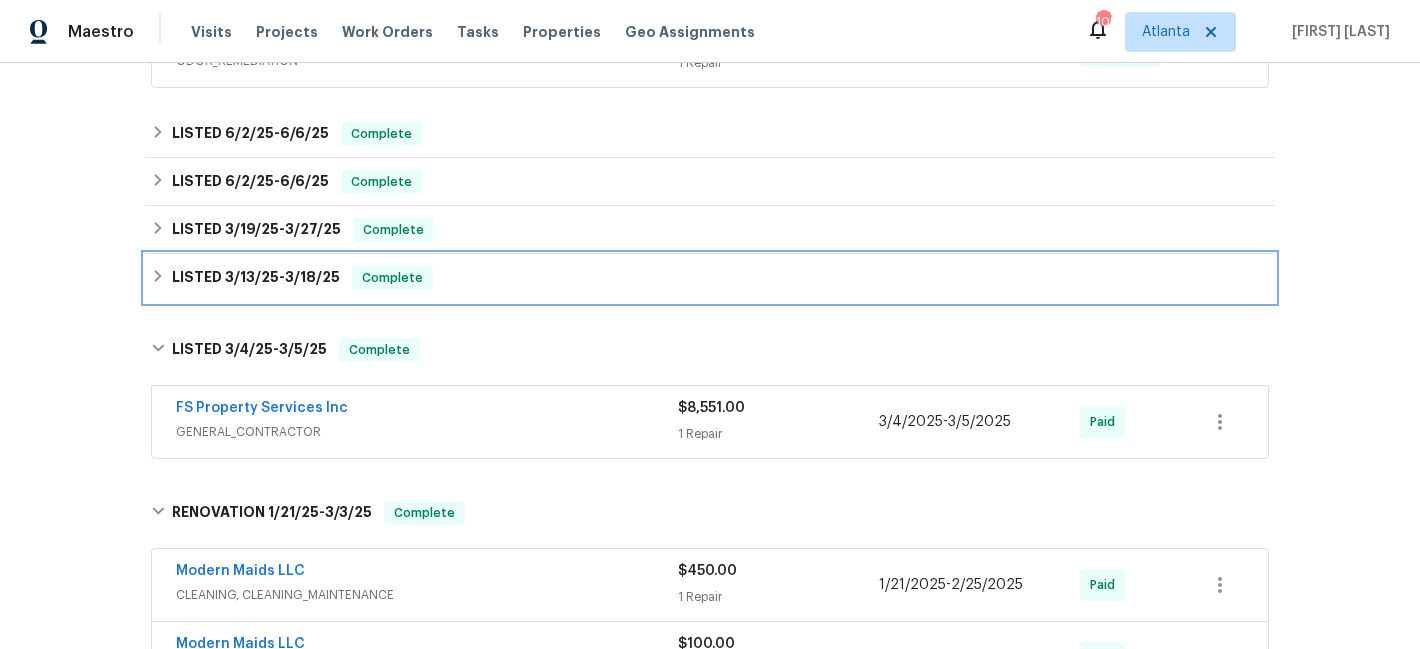 click on "LISTED   3/13/25  -  3/18/25 Complete" at bounding box center (710, 278) 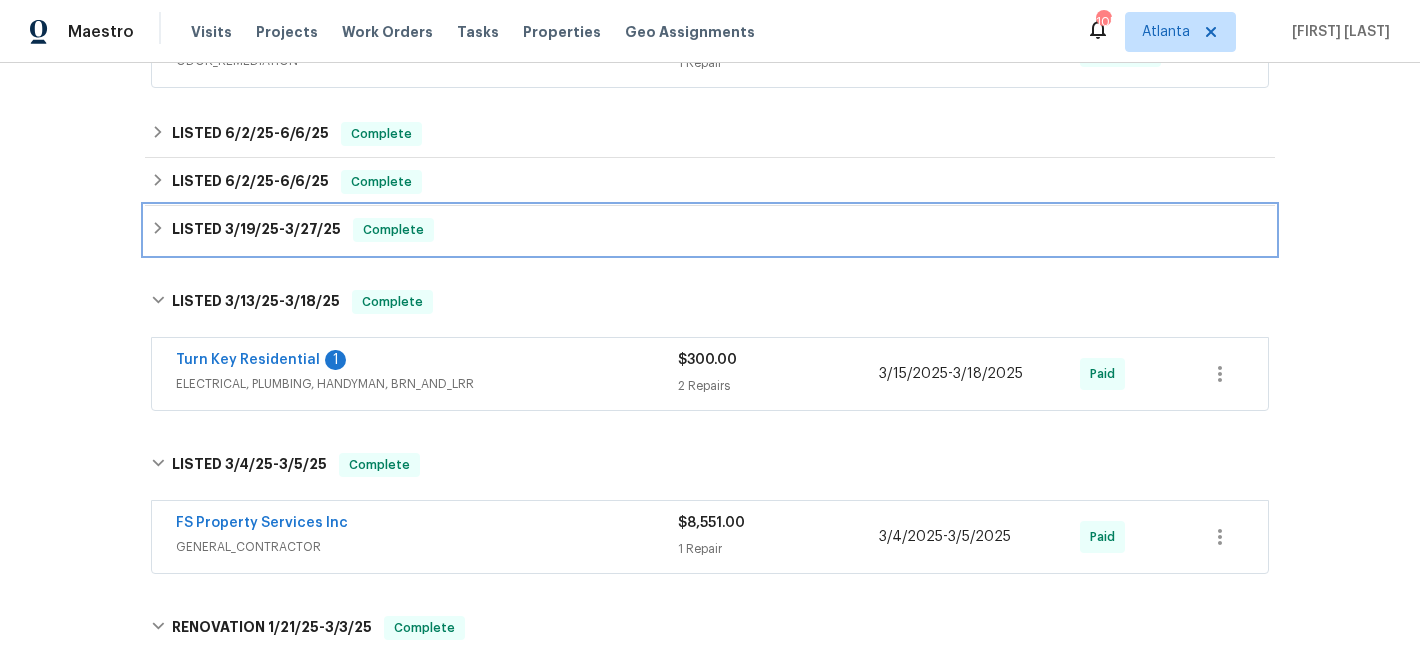 click on "LISTED   3/19/25  -  3/27/25 Complete" at bounding box center (710, 230) 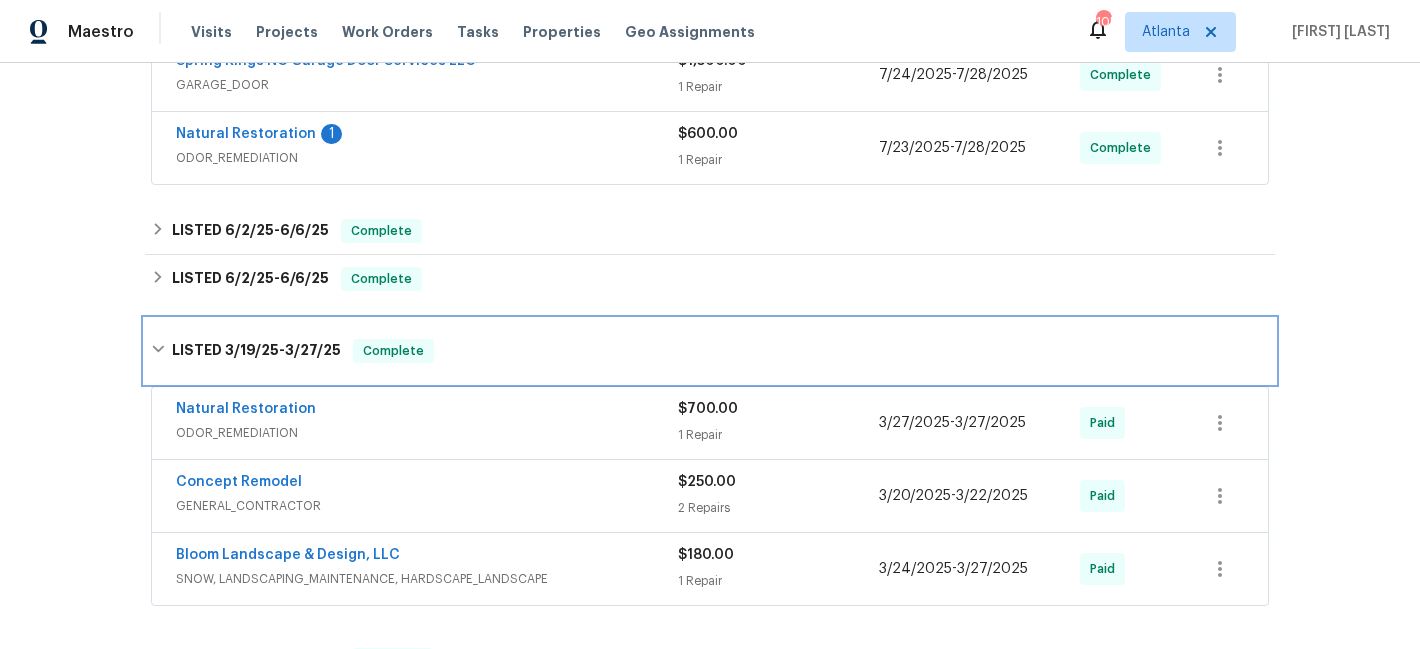 scroll, scrollTop: 492, scrollLeft: 0, axis: vertical 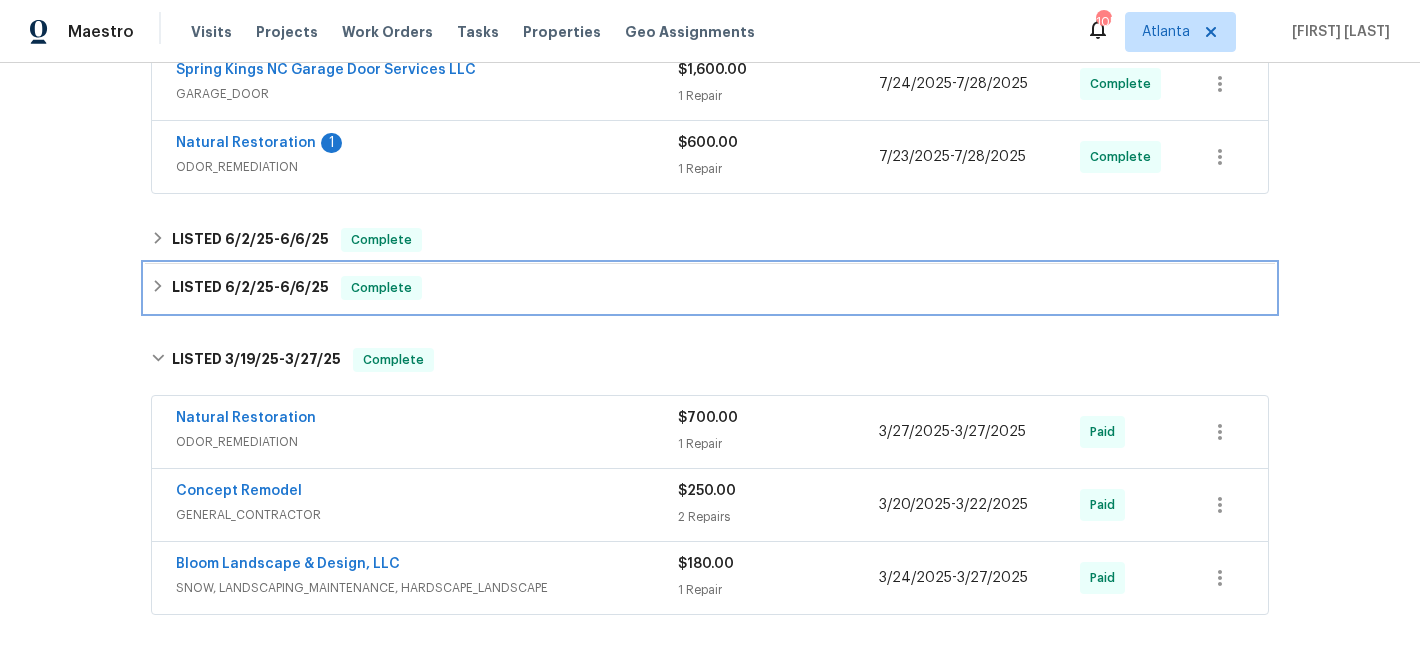 click on "LISTED   6/2/25  -  6/6/25 Complete" at bounding box center [710, 288] 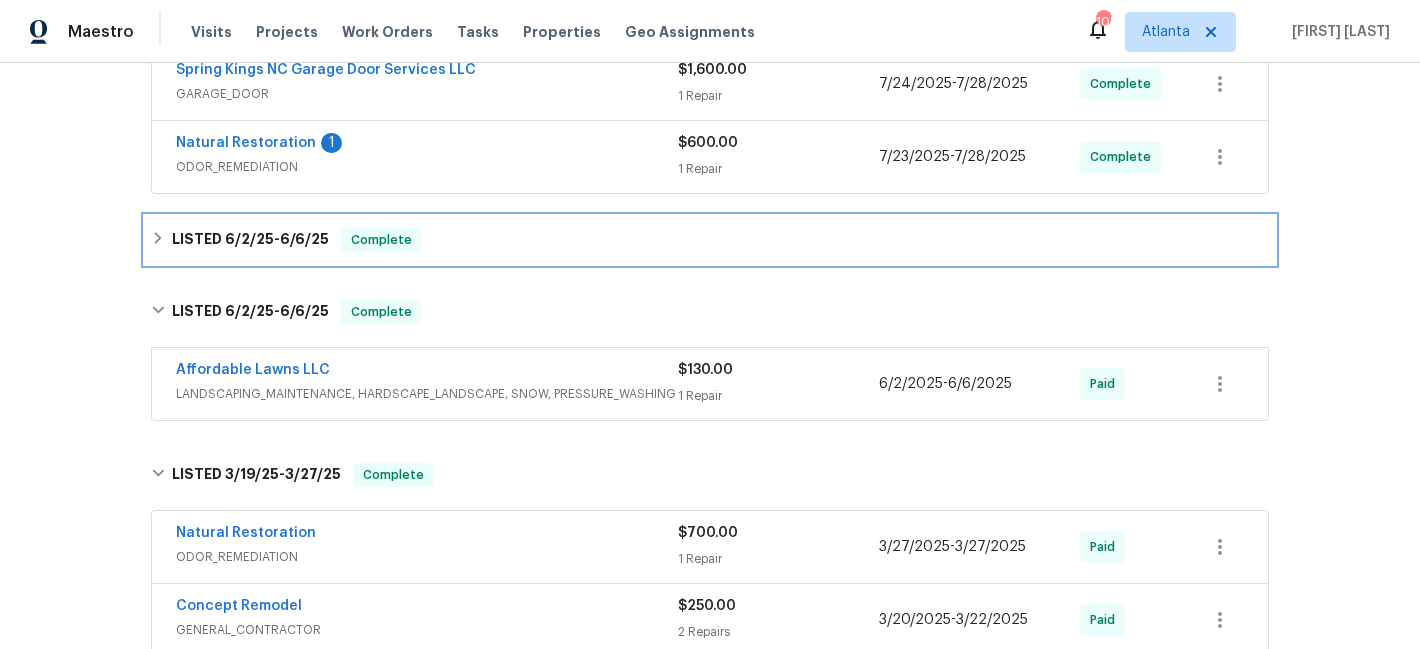click on "LISTED   6/2/25  -  6/6/25 Complete" at bounding box center [710, 240] 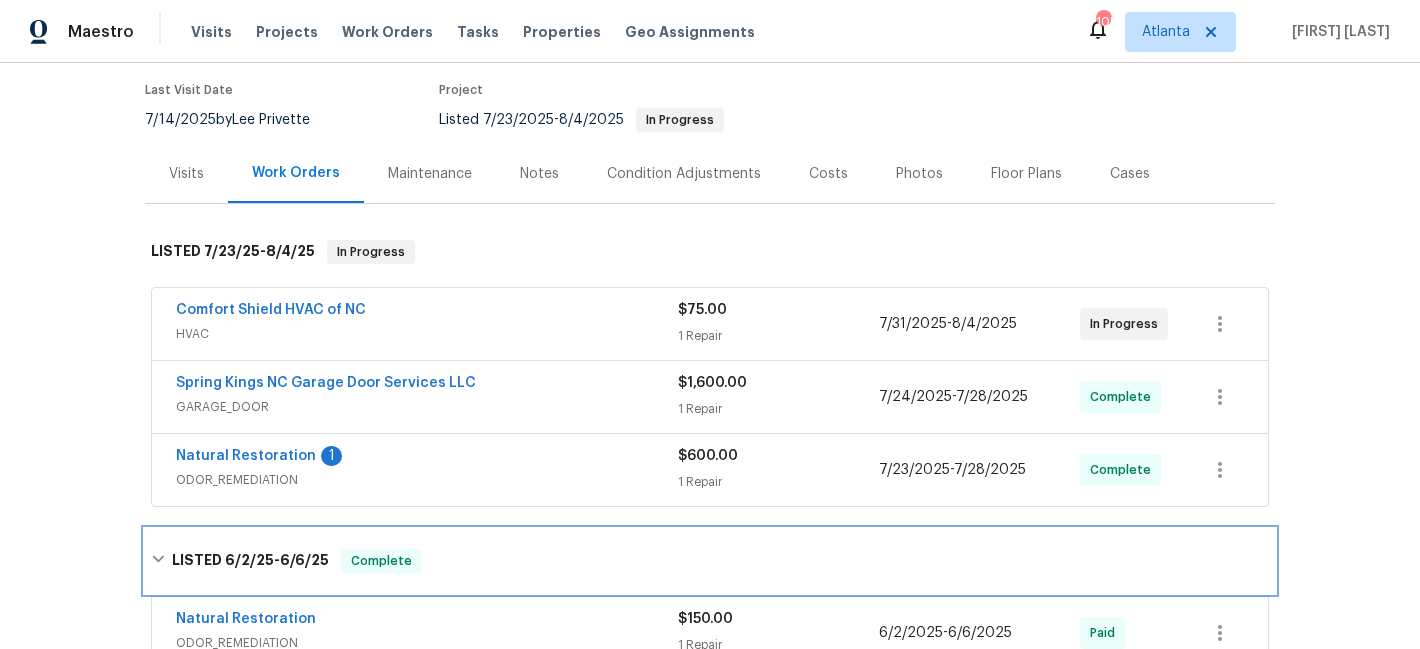 scroll, scrollTop: 286, scrollLeft: 0, axis: vertical 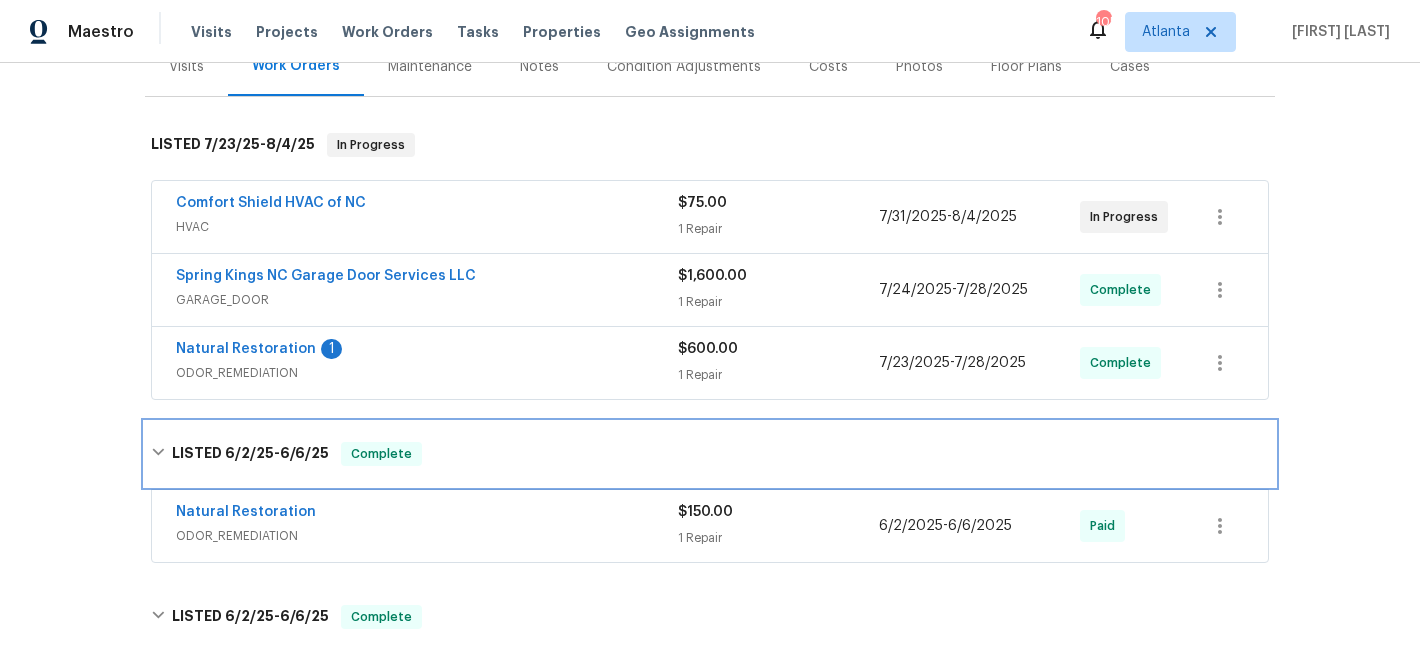 click on "LISTED   6/2/25  -  6/6/25 Complete" at bounding box center (710, 454) 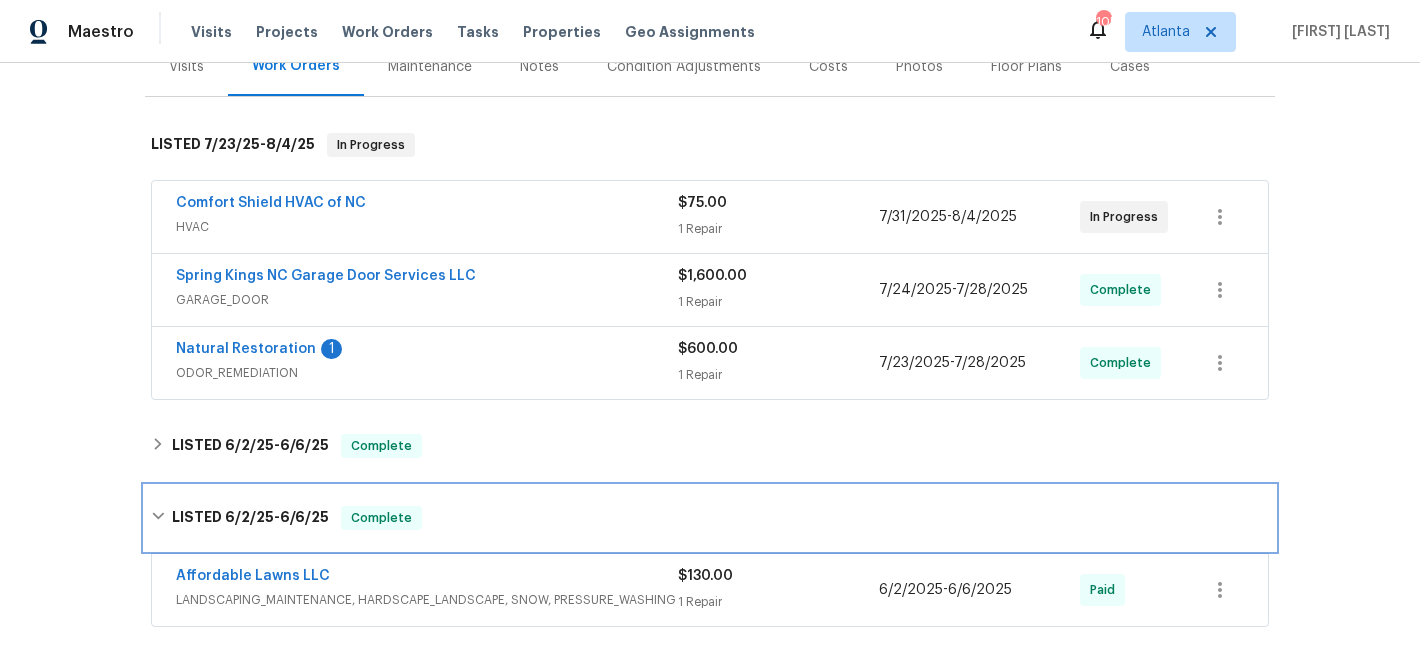 click on "LISTED   6/2/25  -  6/6/25 Complete" at bounding box center [710, 518] 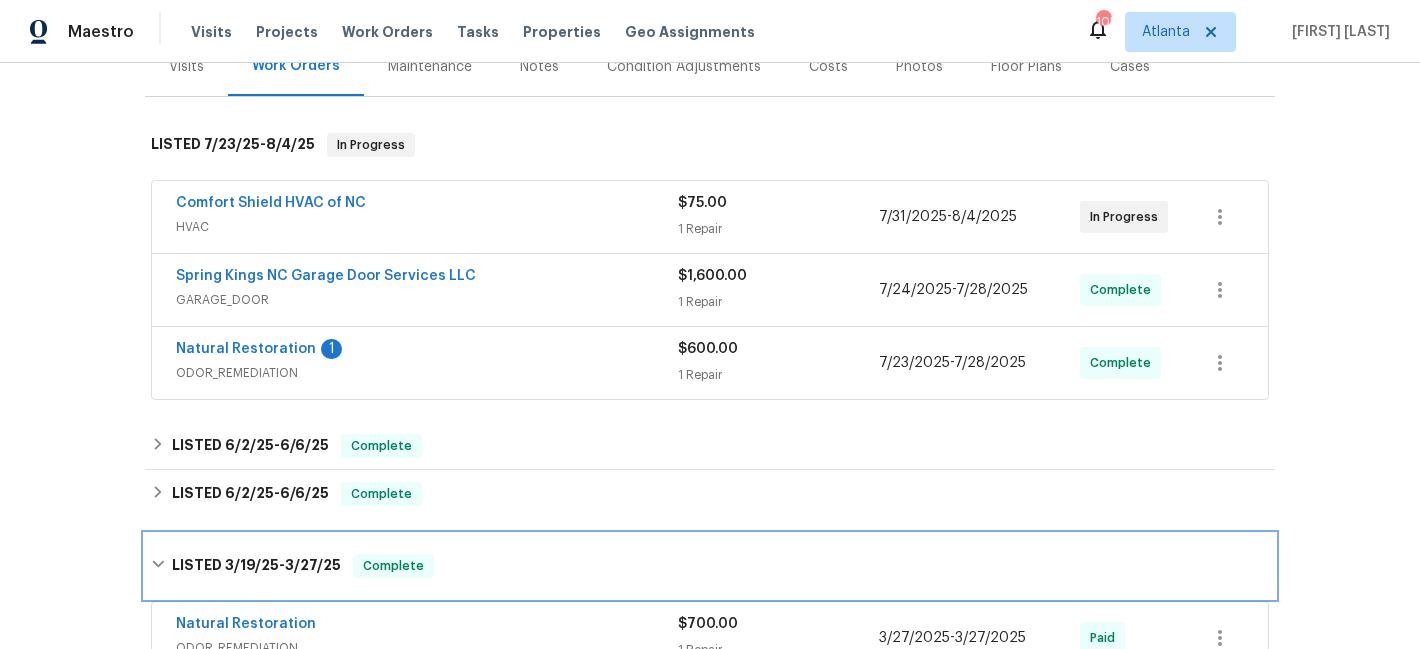 click on "LISTED   3/19/25  -  3/27/25 Complete" at bounding box center (710, 566) 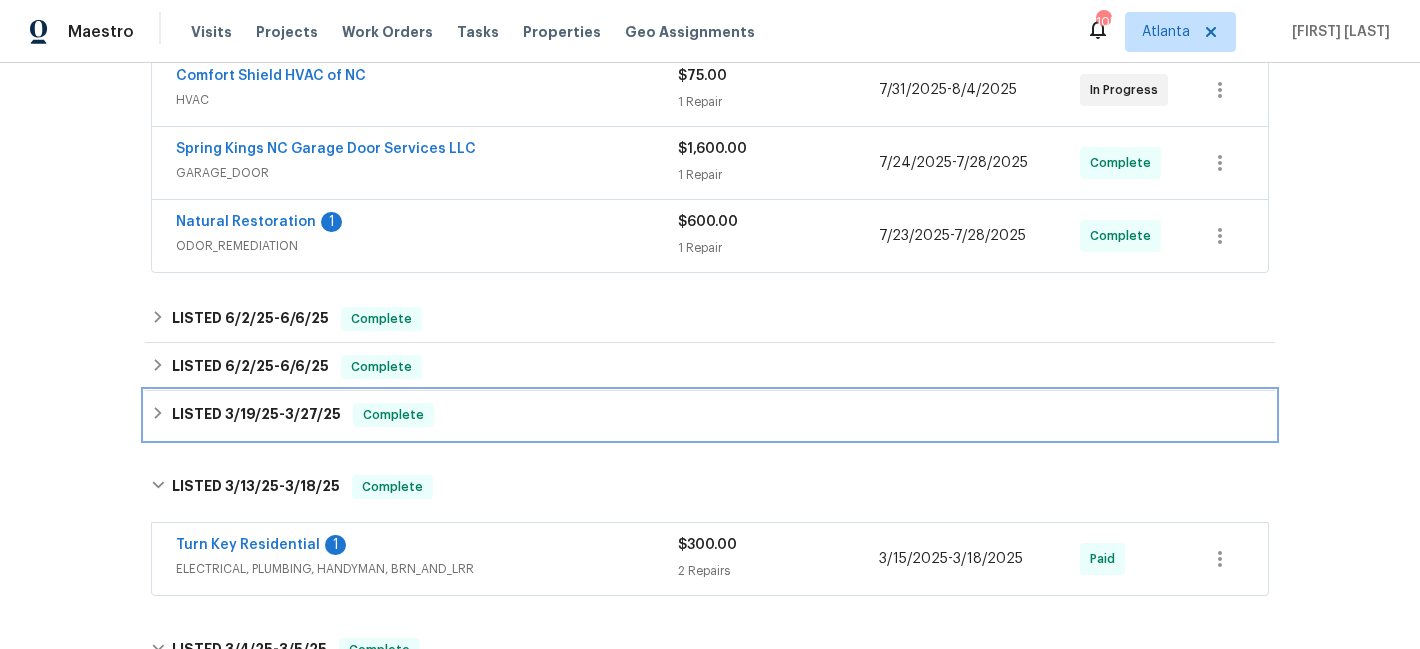 scroll, scrollTop: 538, scrollLeft: 0, axis: vertical 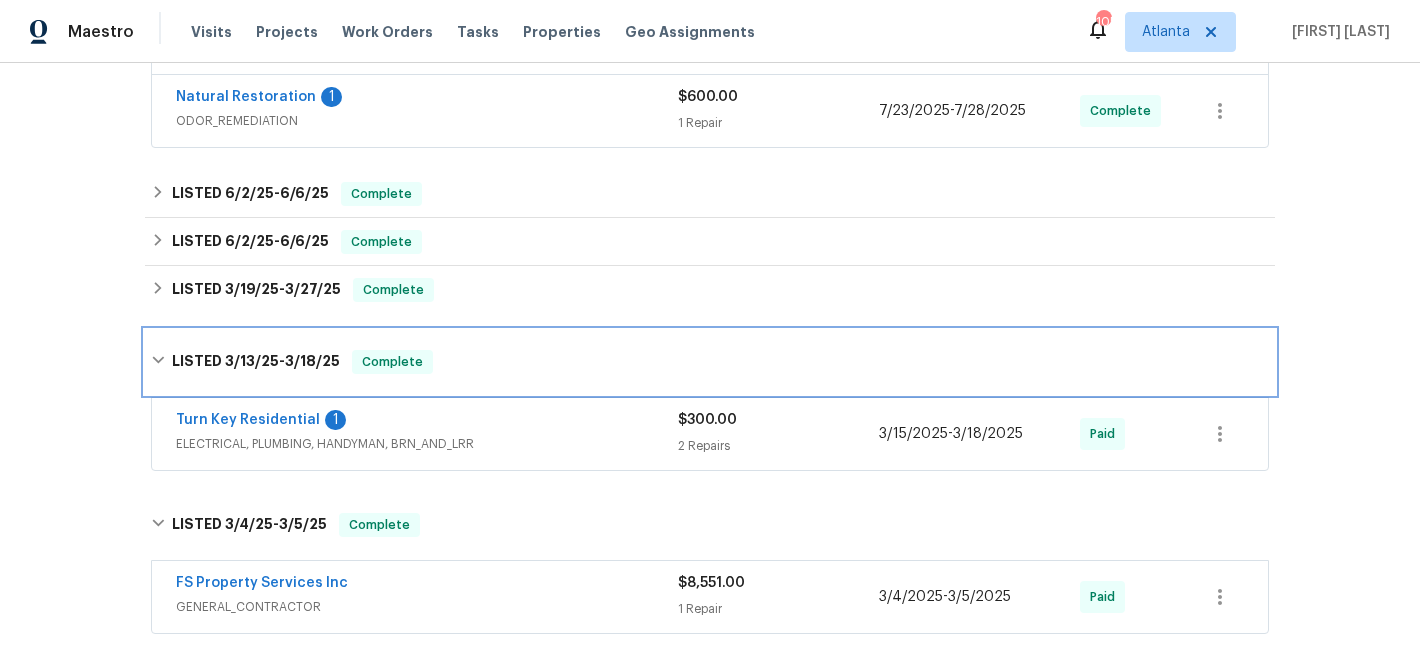 click on "LISTED   3/13/25  -  3/18/25 Complete" at bounding box center (710, 362) 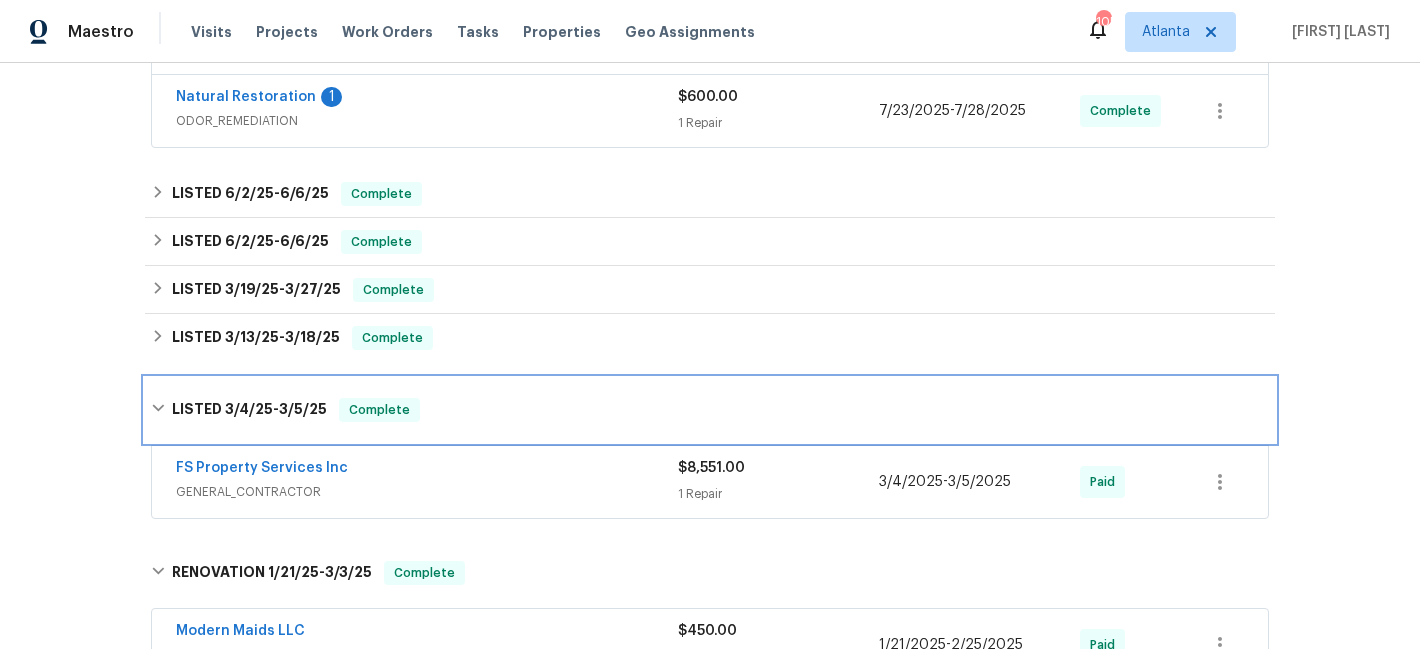 click on "LISTED   3/4/25  -  3/5/25 Complete" at bounding box center (710, 410) 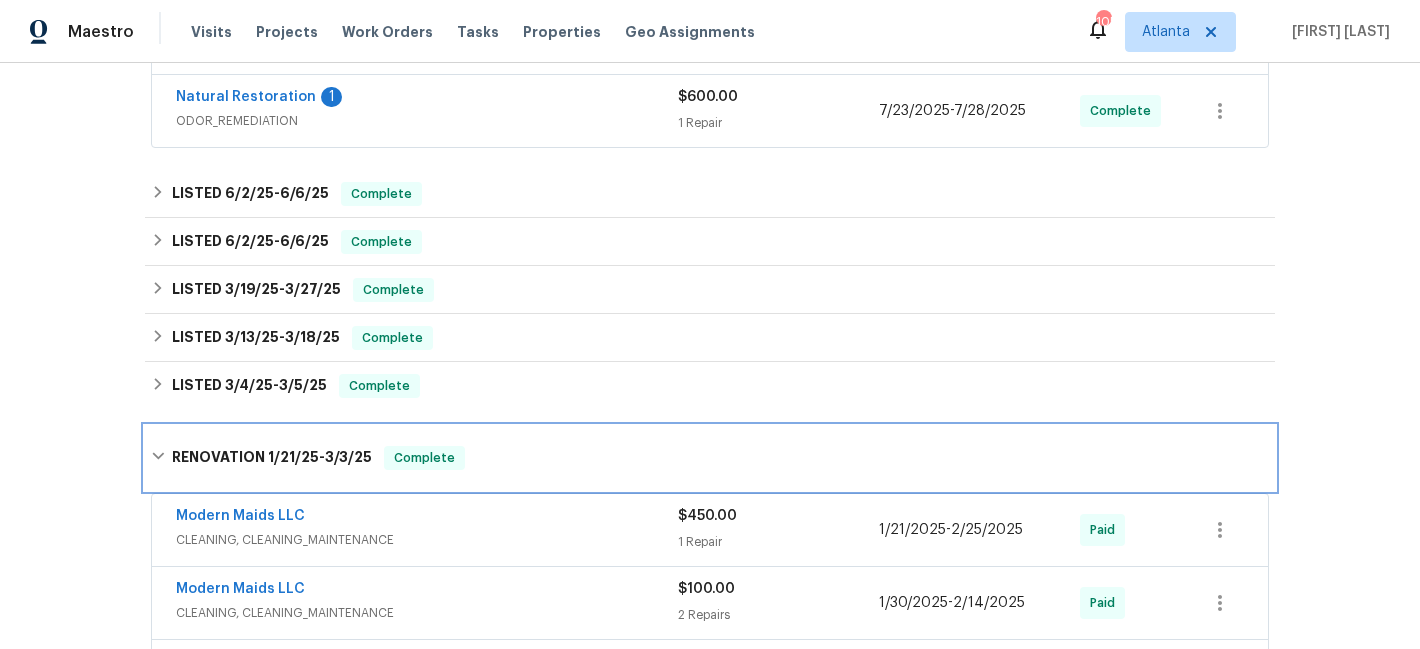 click on "RENOVATION   1/21/25  -  3/3/25 Complete" at bounding box center (710, 458) 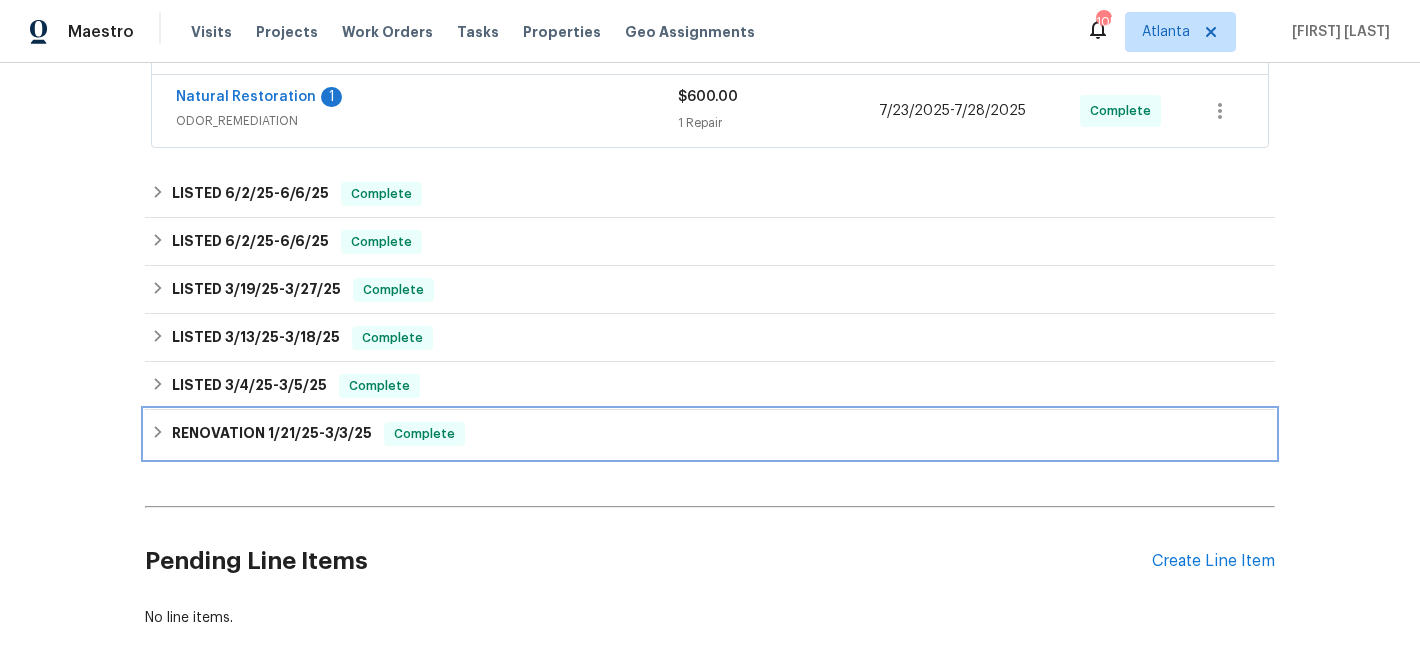 click on "RENOVATION   1/21/25  -  3/3/25 Complete" at bounding box center [710, 434] 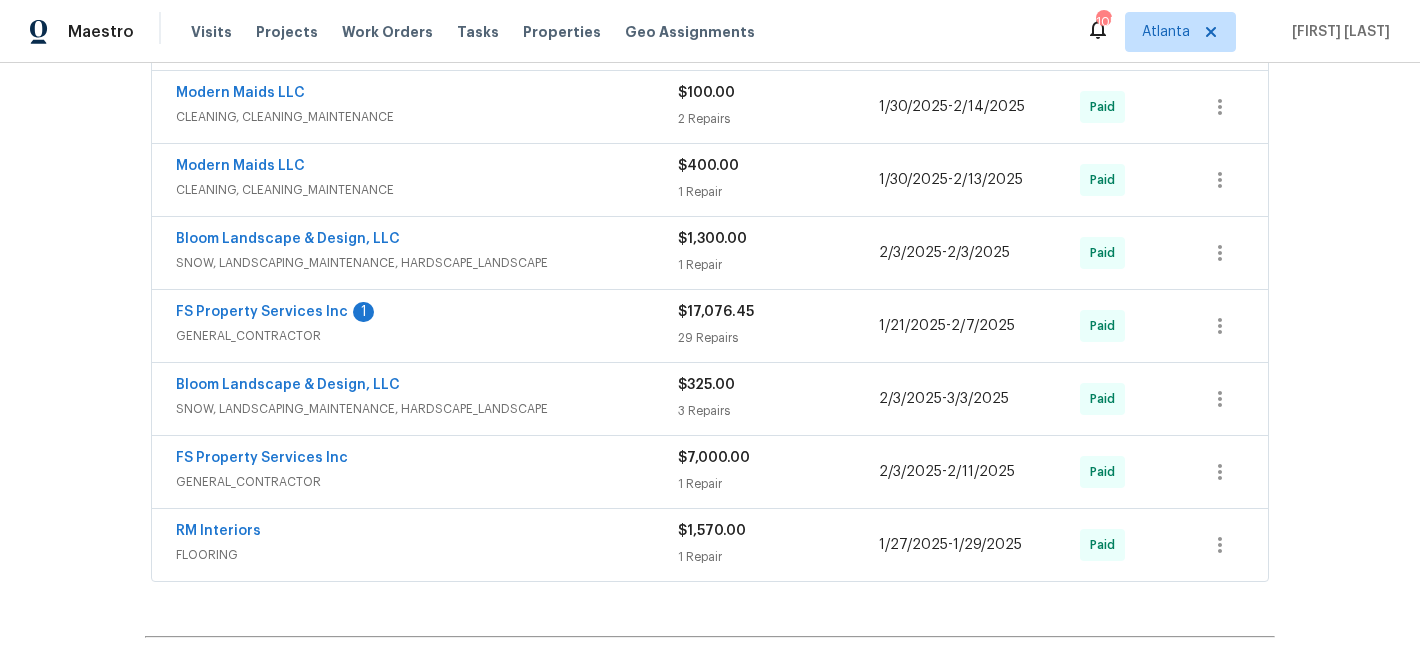 scroll, scrollTop: 1048, scrollLeft: 0, axis: vertical 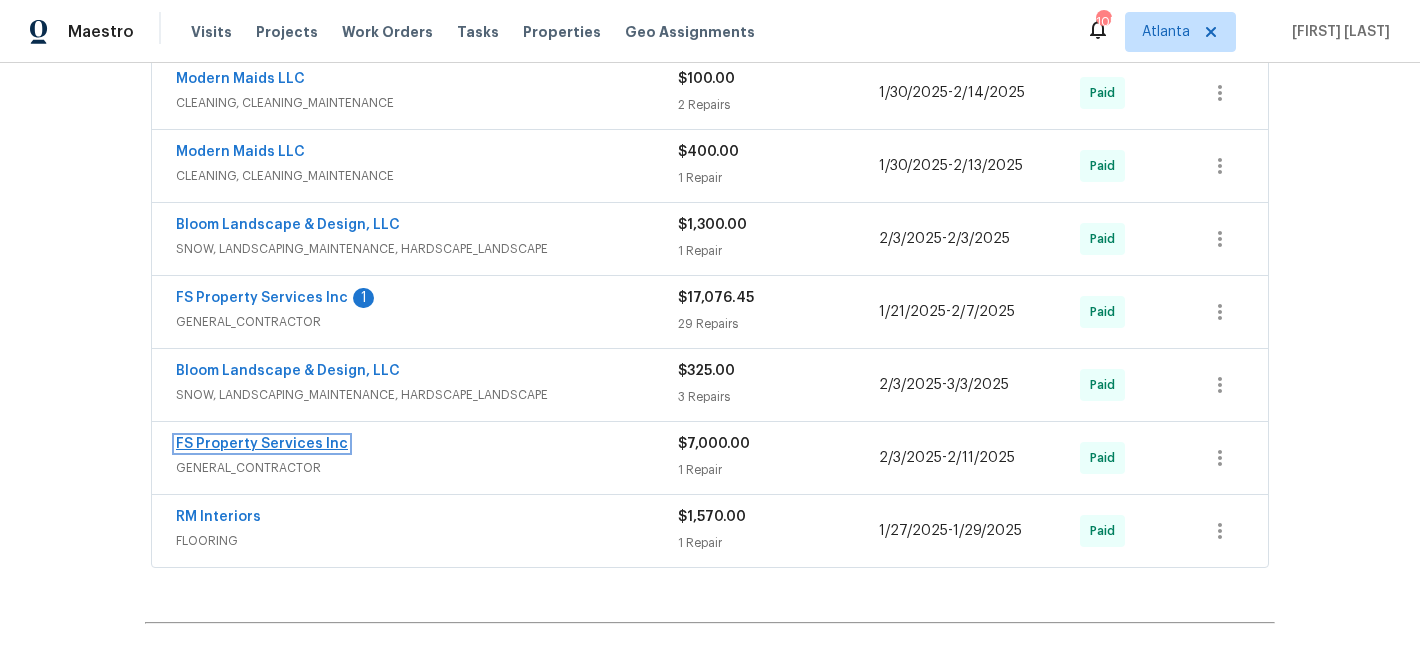 click on "FS Property Services Inc" at bounding box center [262, 444] 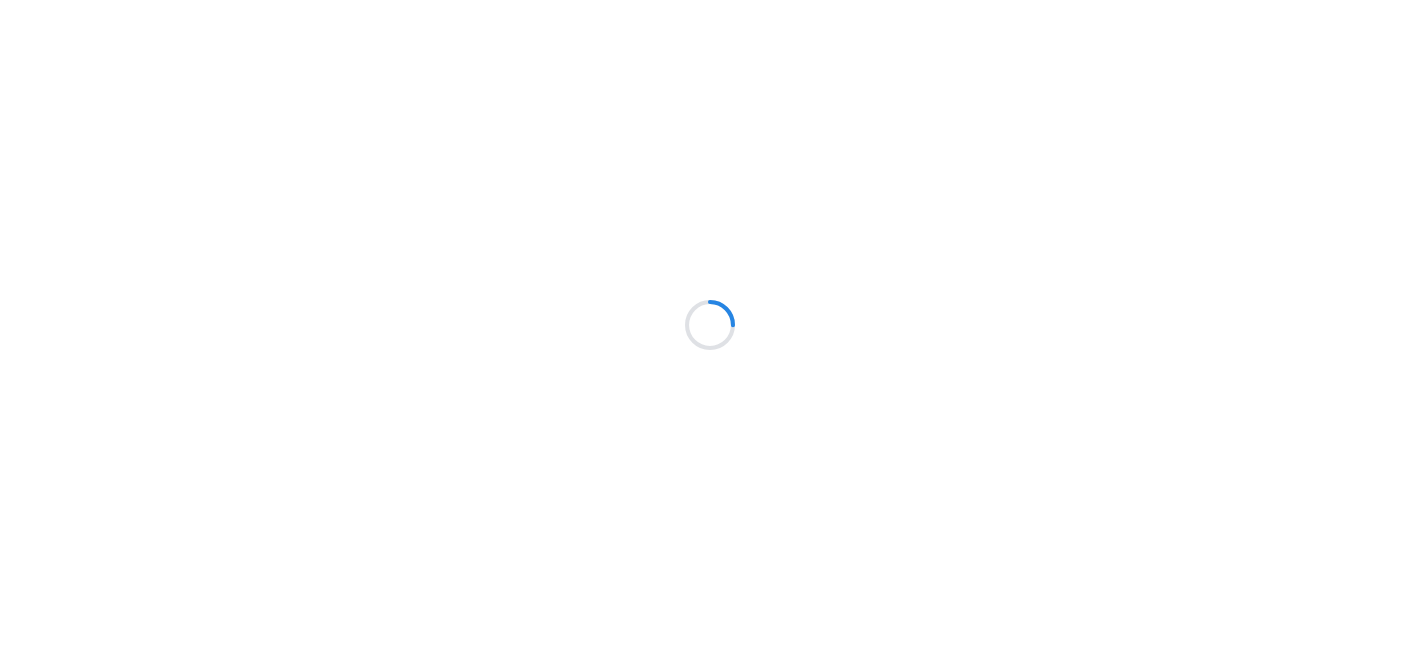 scroll, scrollTop: 0, scrollLeft: 0, axis: both 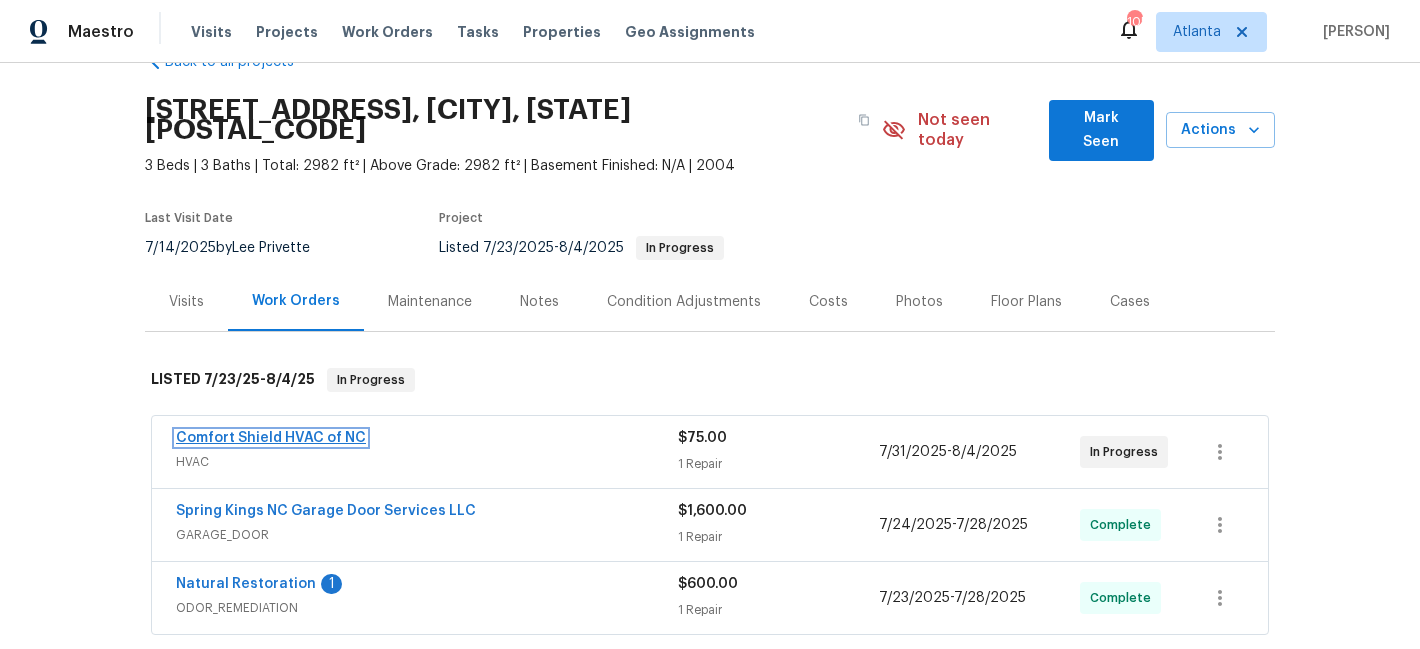 click on "Comfort Shield HVAC of NC" at bounding box center (271, 438) 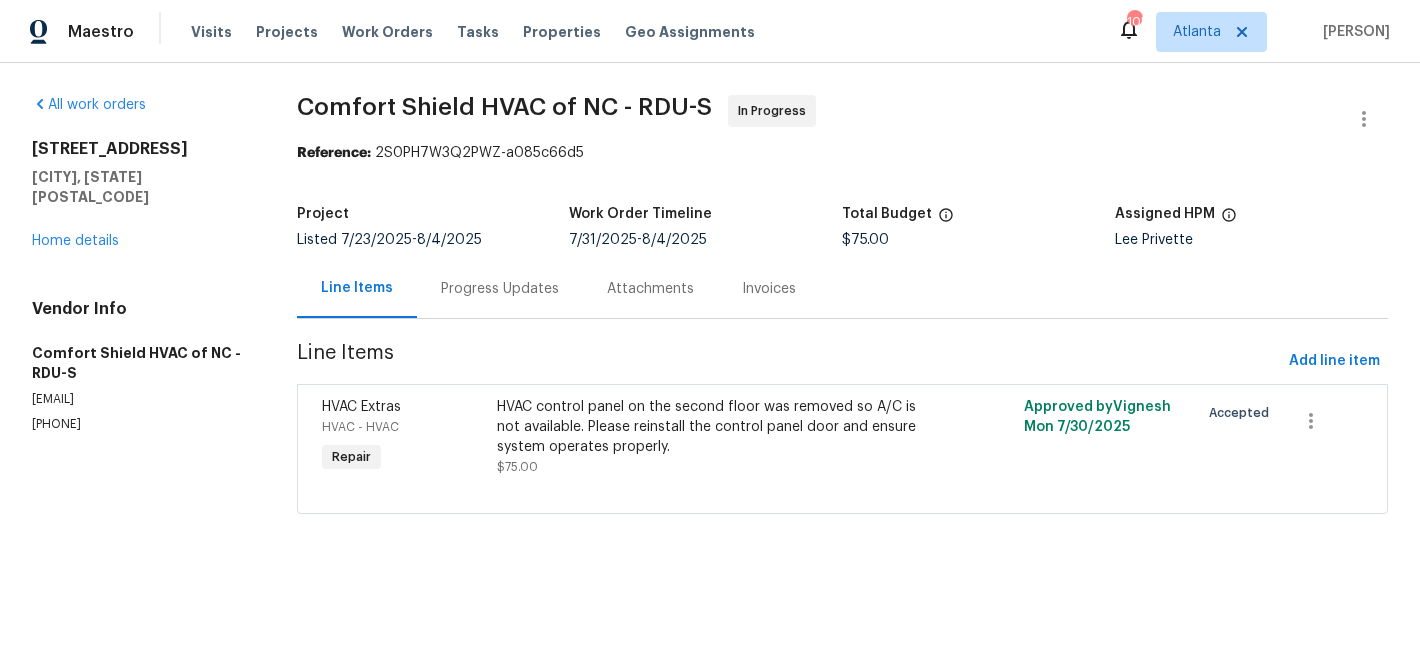 click on "Progress Updates" at bounding box center (500, 288) 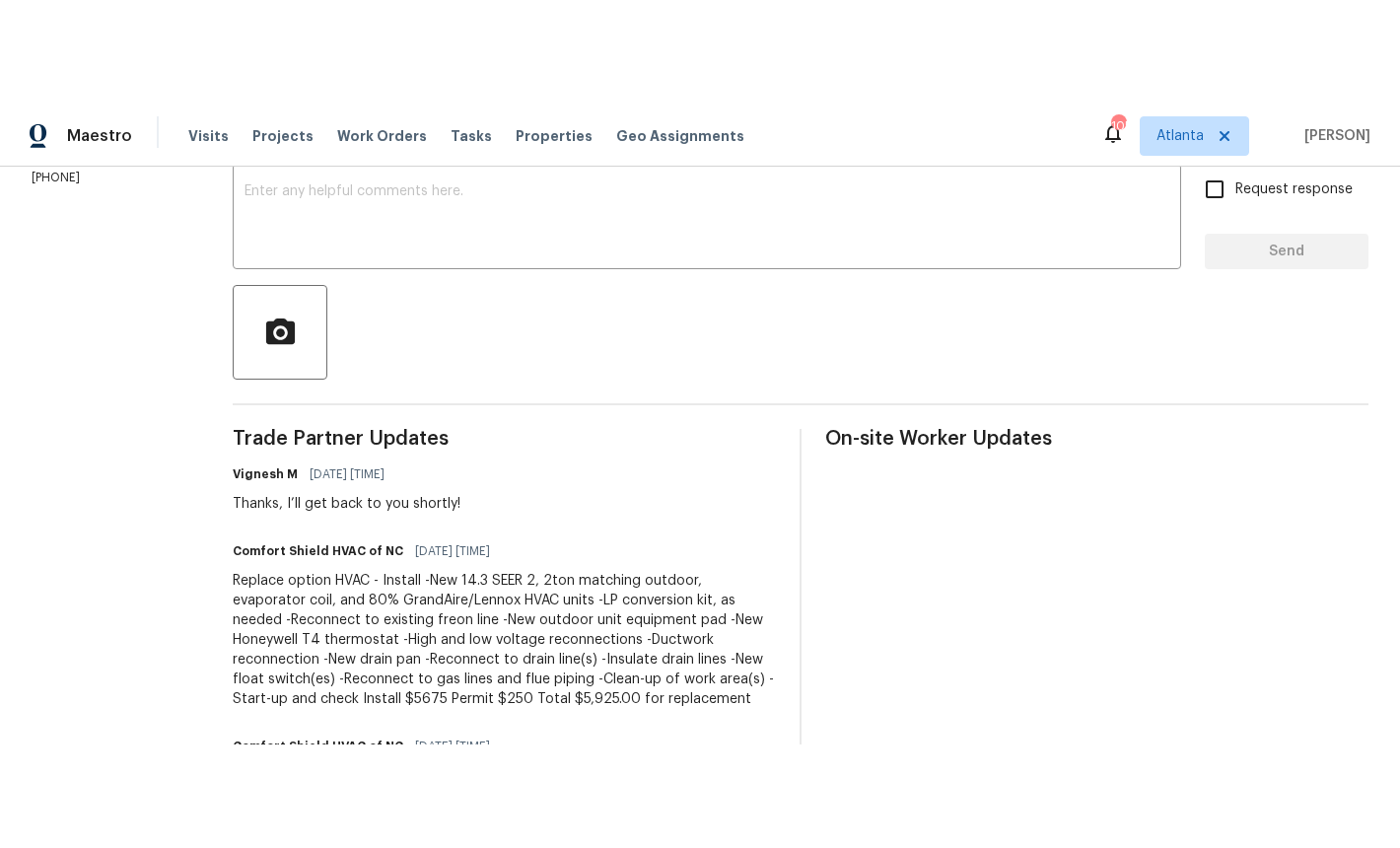 scroll, scrollTop: 351, scrollLeft: 0, axis: vertical 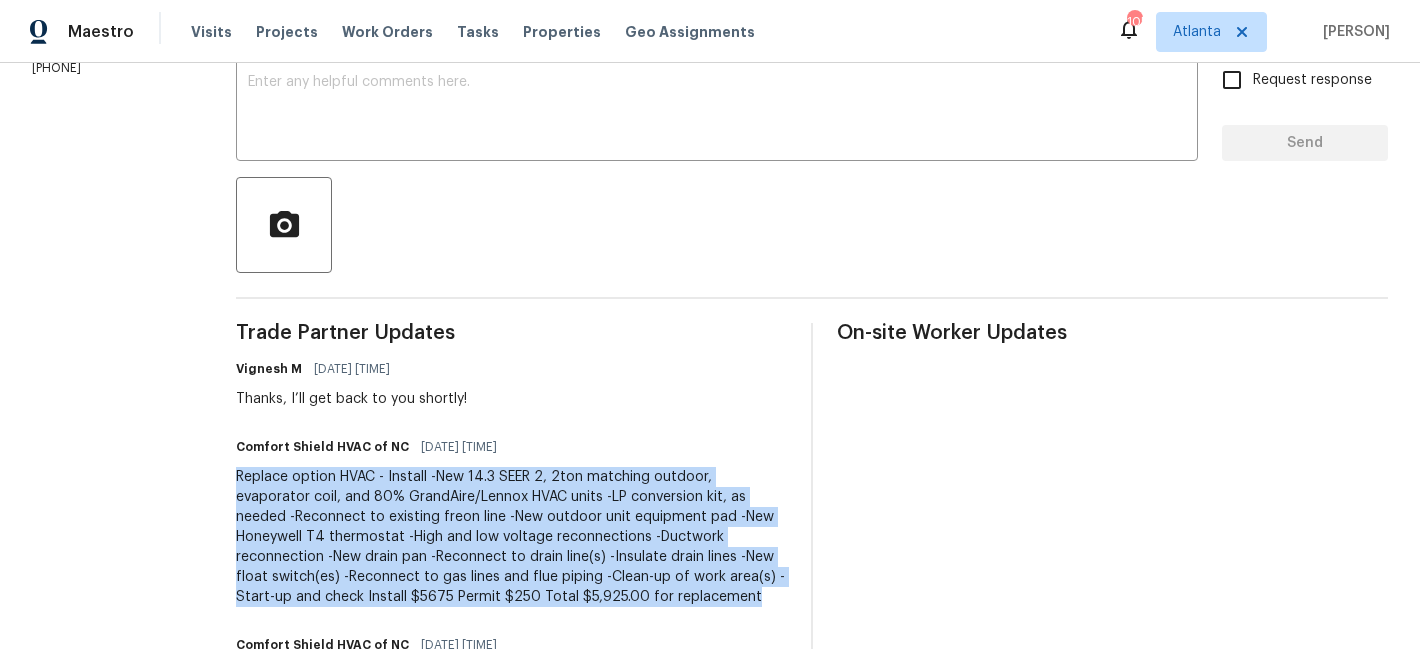 drag, startPoint x: 292, startPoint y: 477, endPoint x: 461, endPoint y: 629, distance: 227.29936 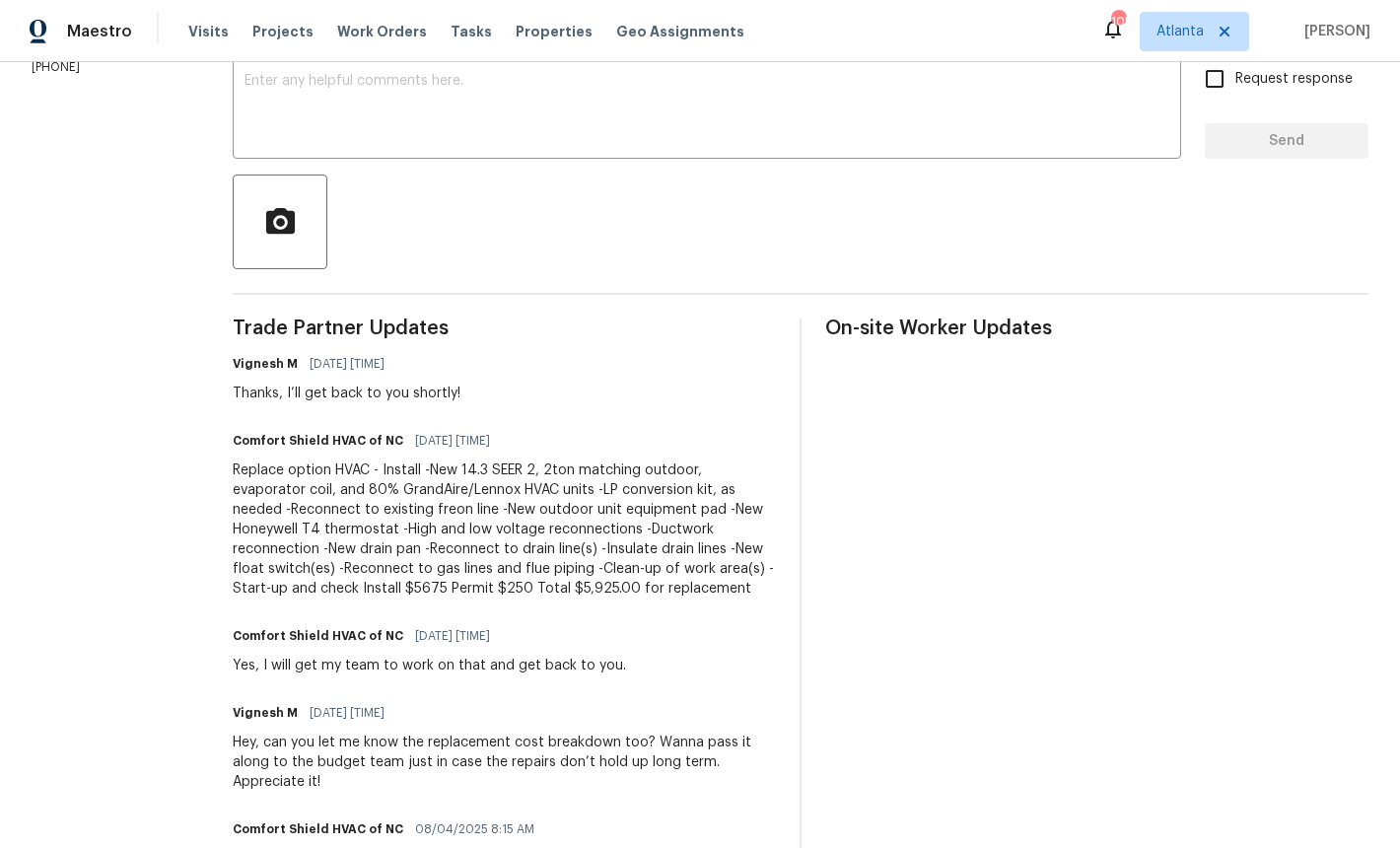 click on "Comfort Shield HVAC of NC [DATE] [TIME]" at bounding box center [504, 441] 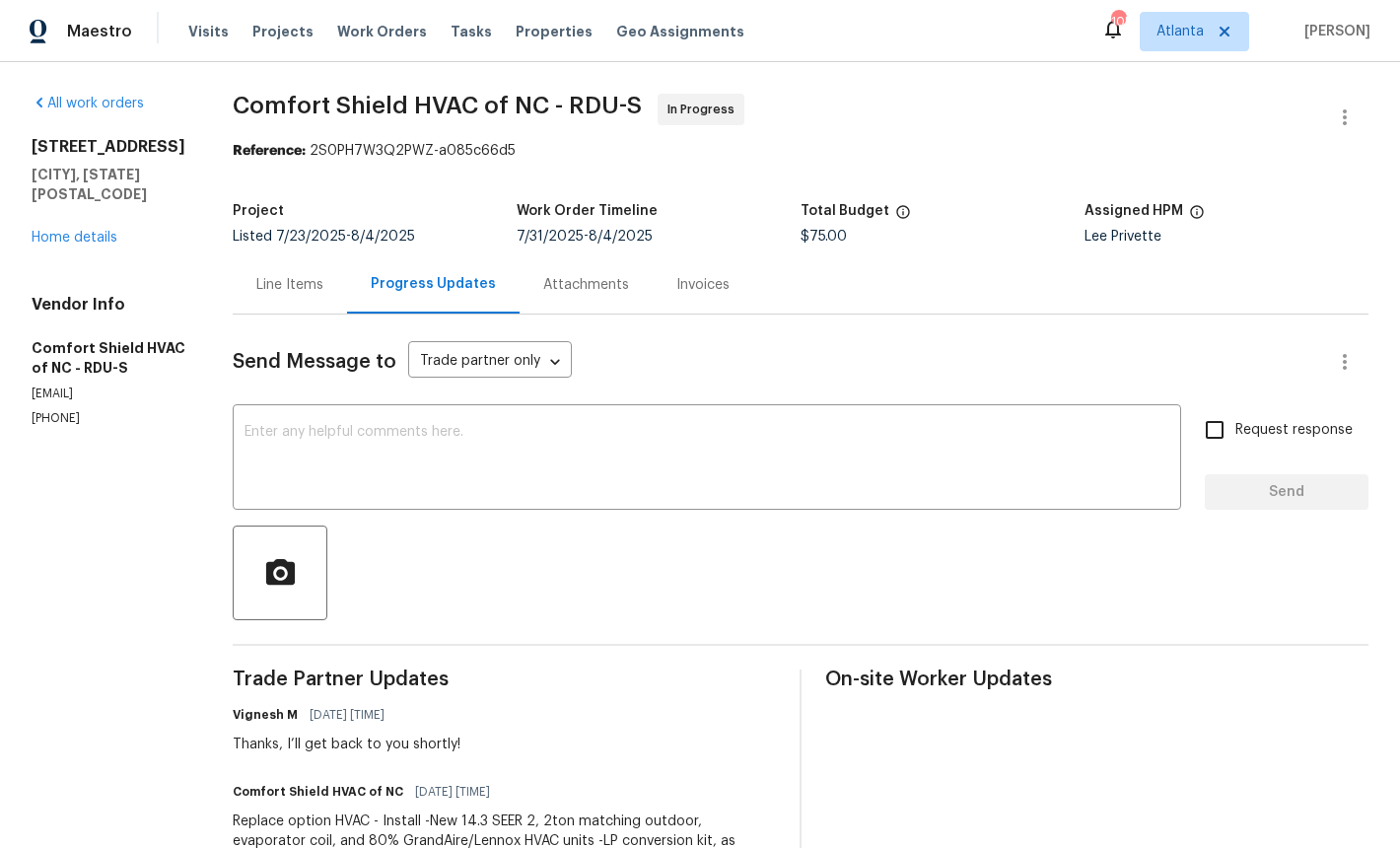 click on "Line Items" at bounding box center (290, 285) 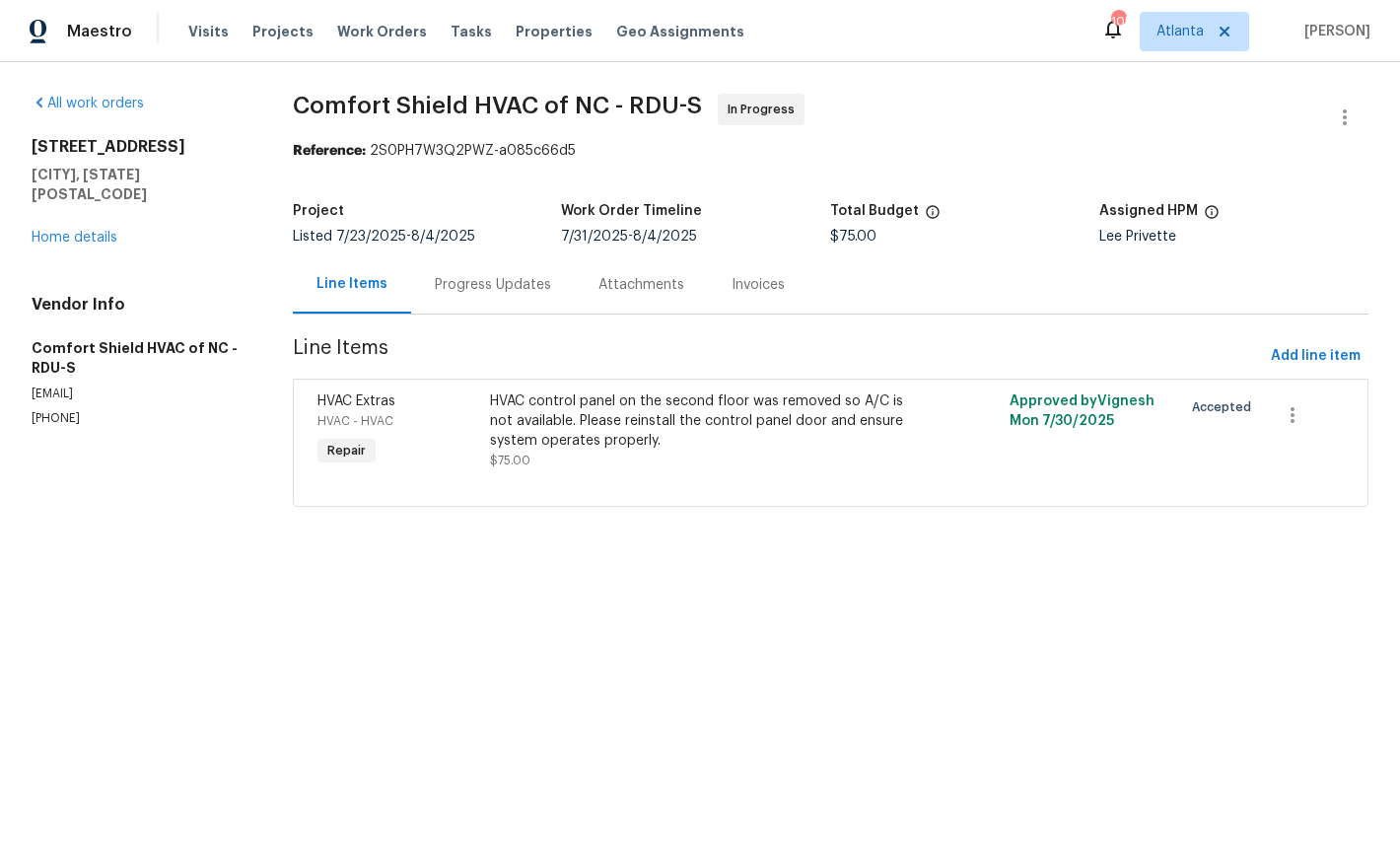 click on "HVAC control panel on the second floor was removed so A/C is not available. Please reinstall the control panel door and ensure system operates properly." at bounding box center [700, 421] 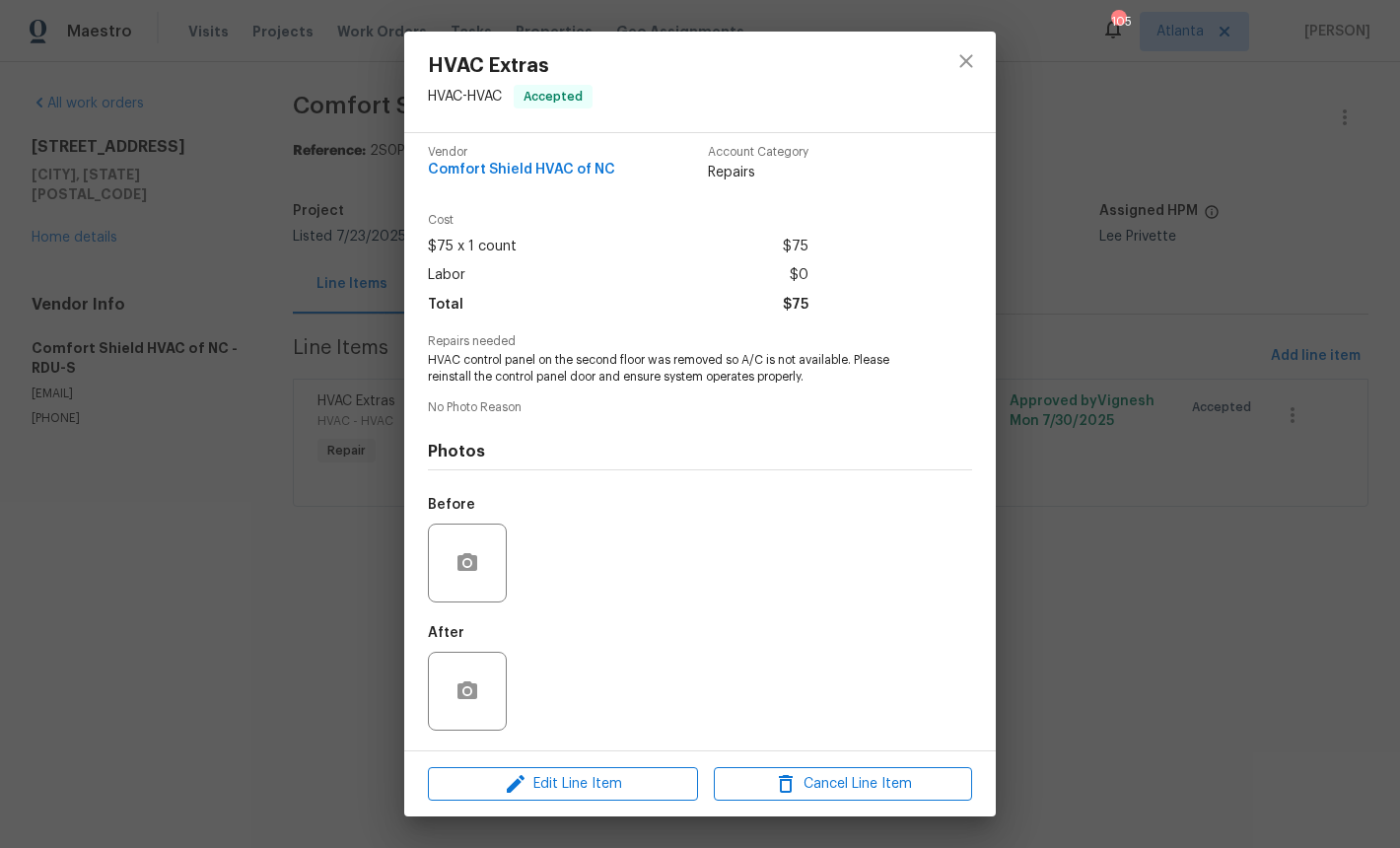 scroll, scrollTop: 0, scrollLeft: 0, axis: both 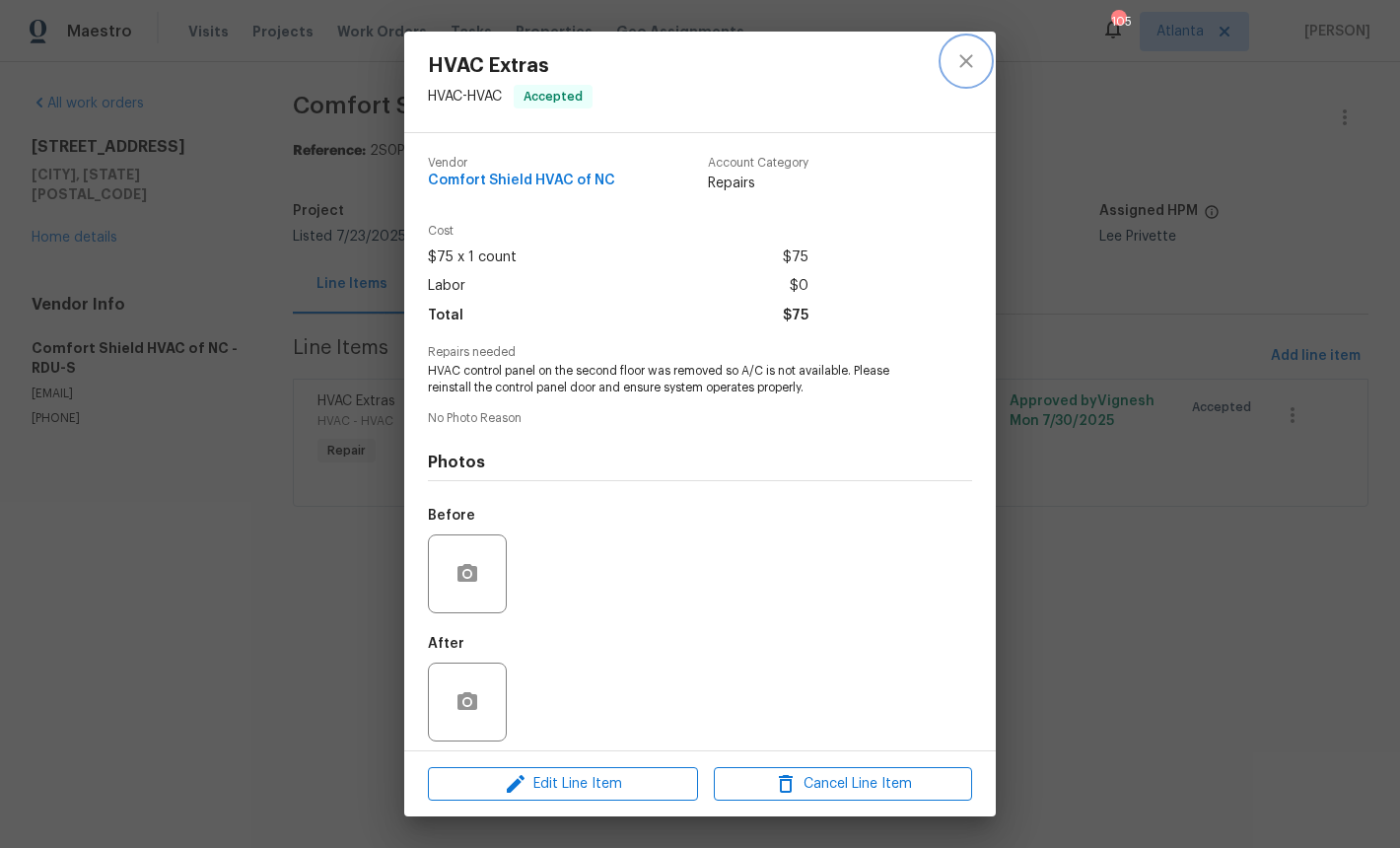 click 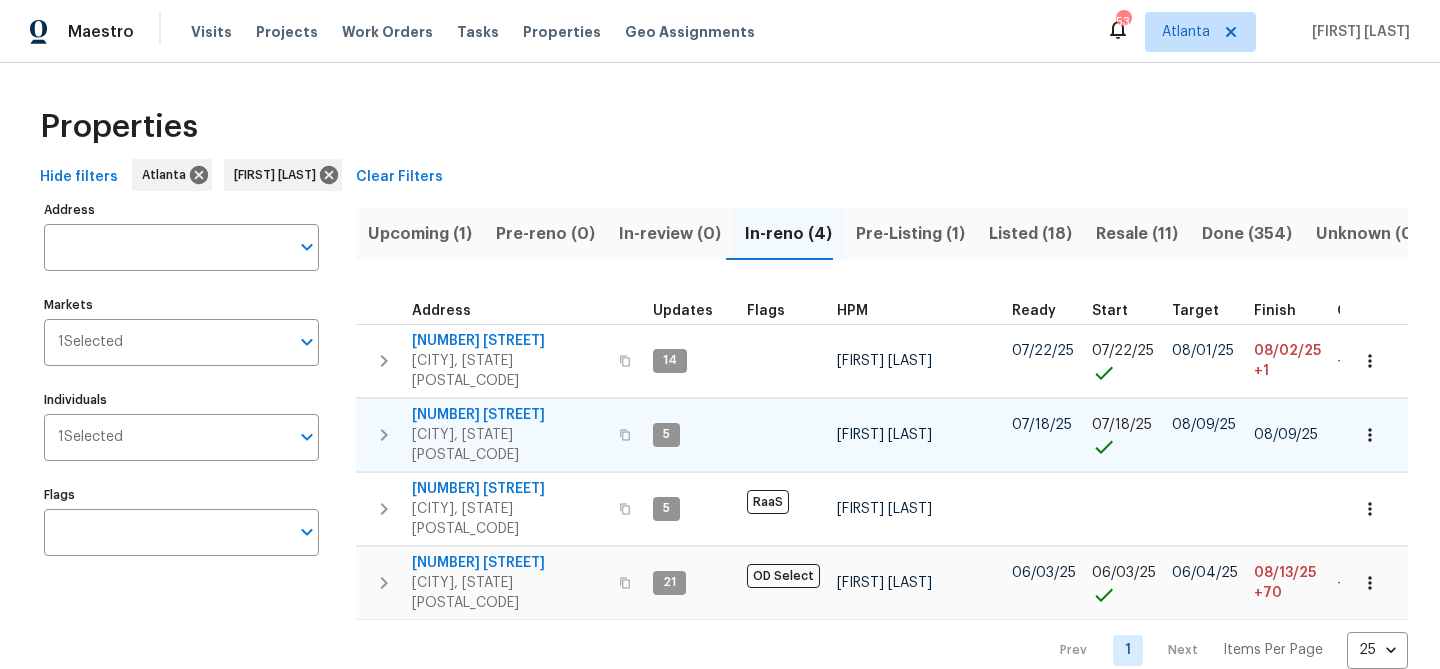 scroll, scrollTop: 0, scrollLeft: 0, axis: both 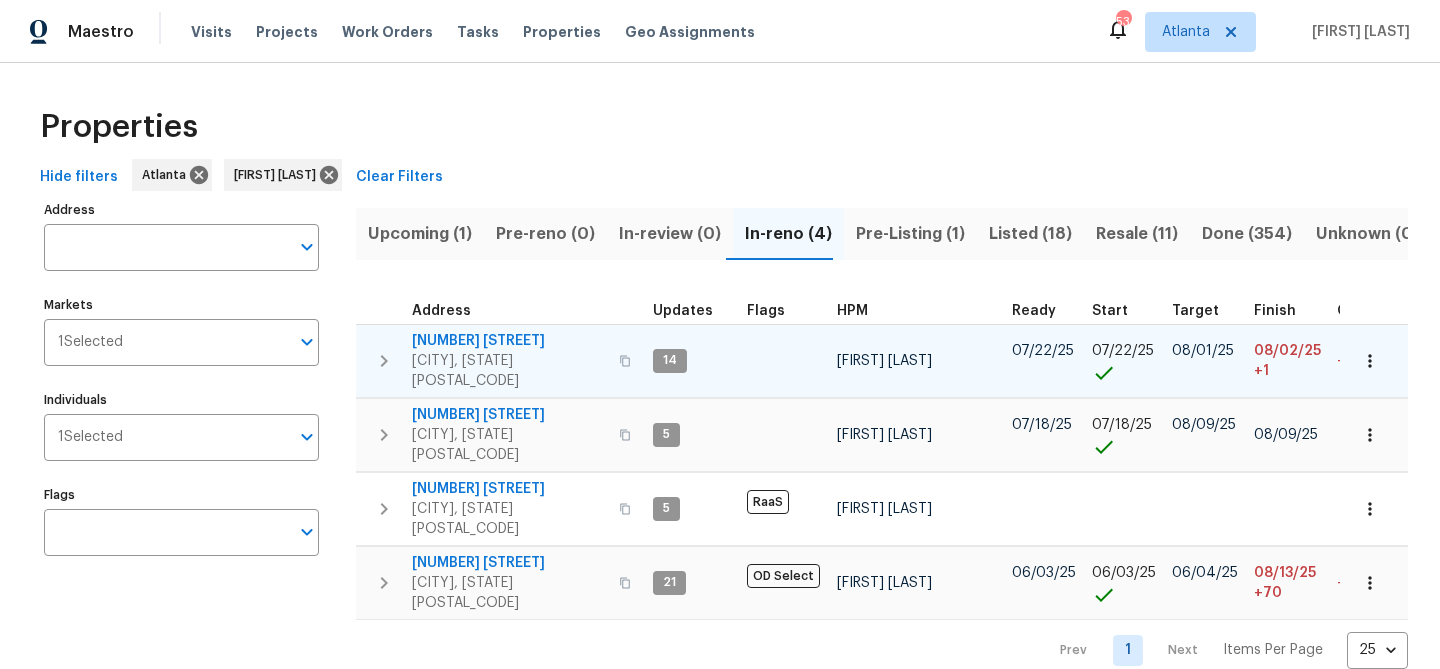 click 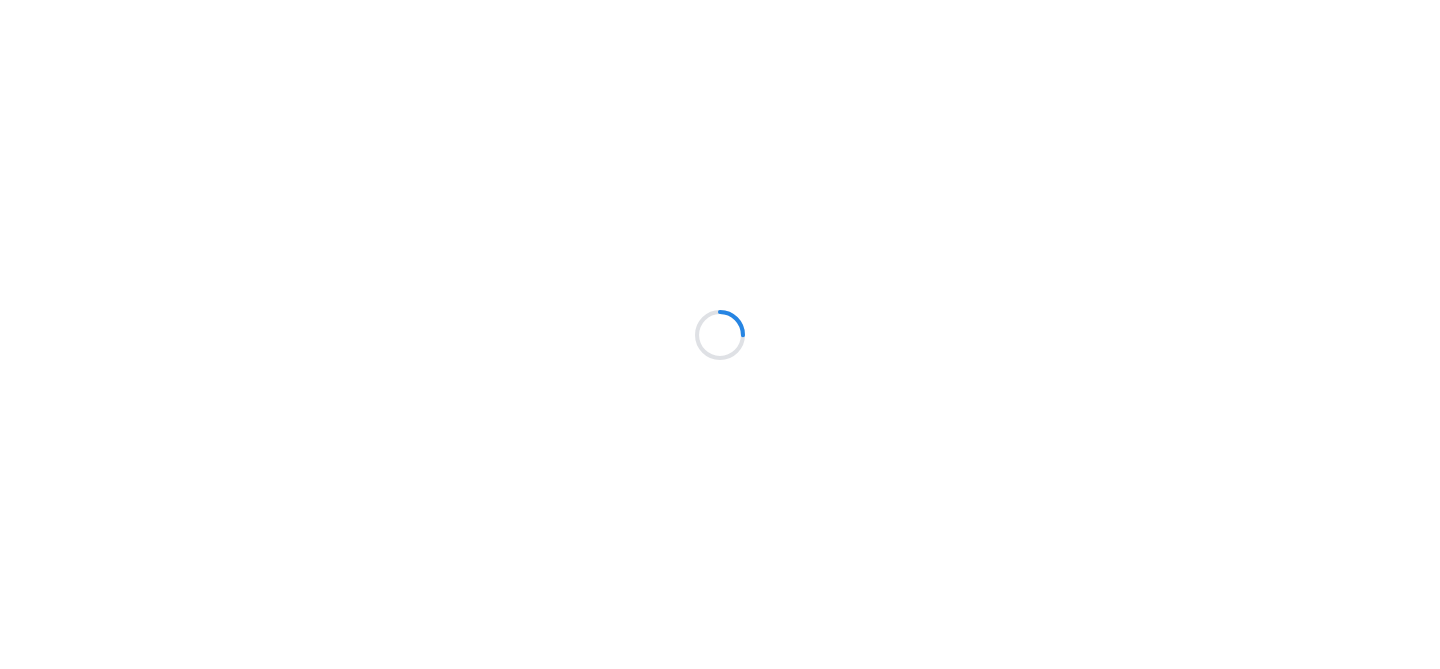 scroll, scrollTop: 0, scrollLeft: 0, axis: both 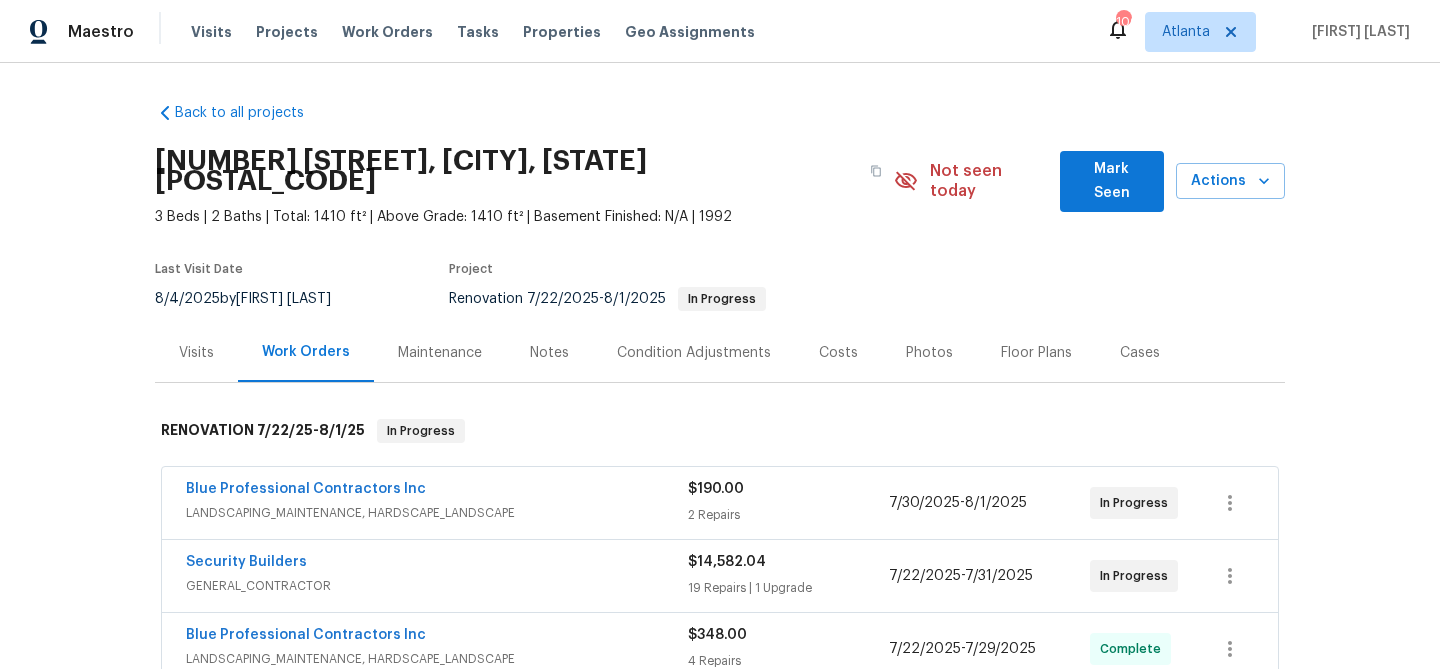 click on "Notes" at bounding box center [549, 353] 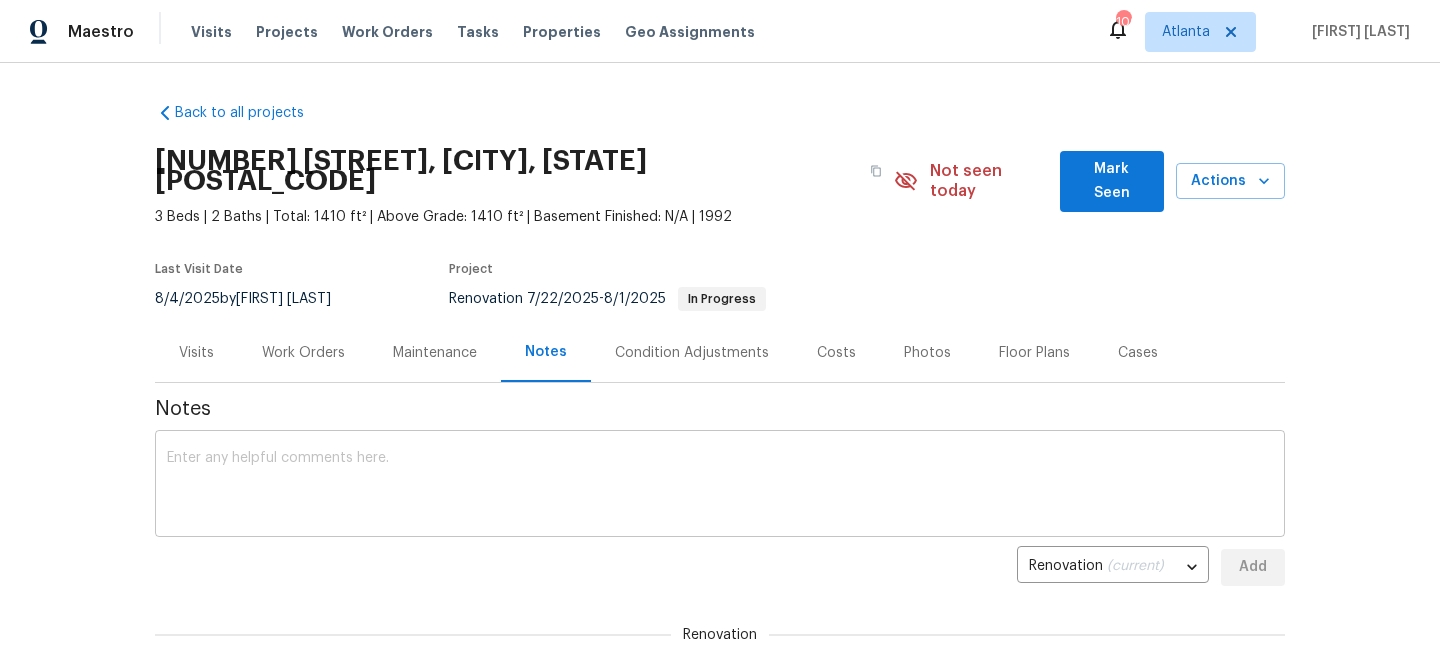 scroll, scrollTop: 202, scrollLeft: 0, axis: vertical 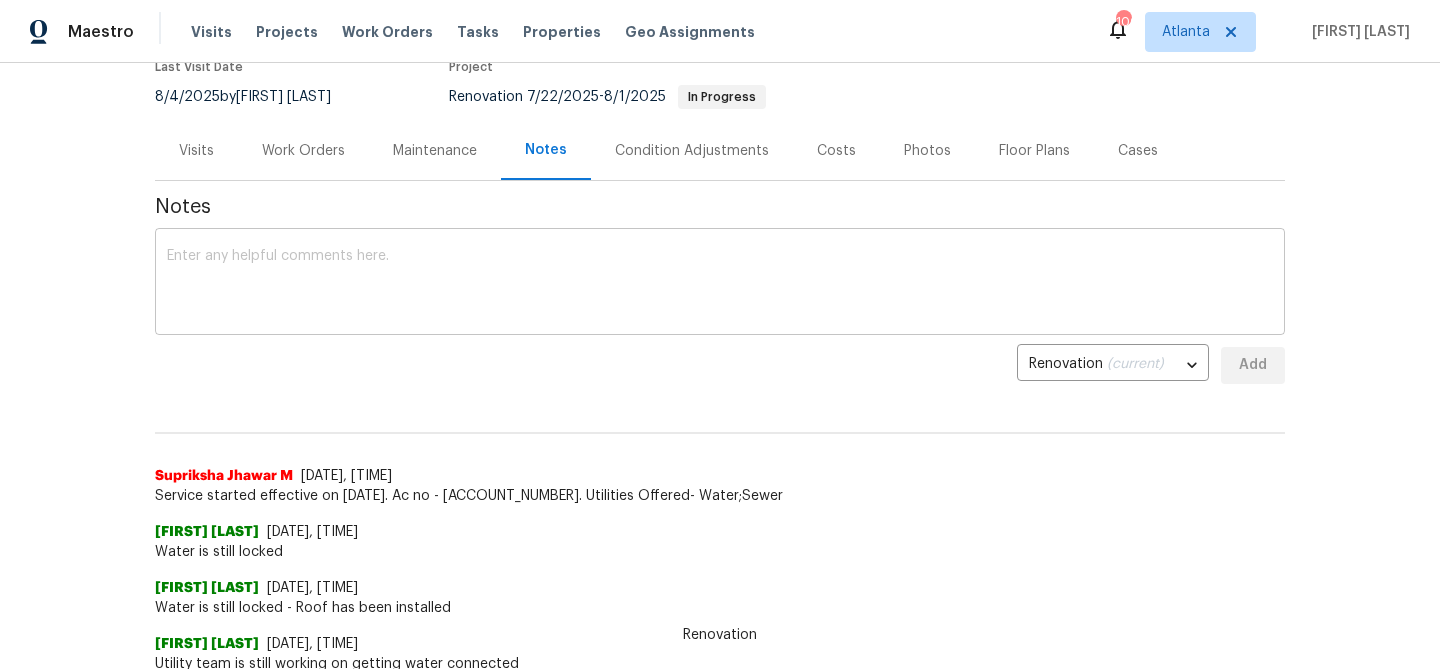 click at bounding box center [720, 284] 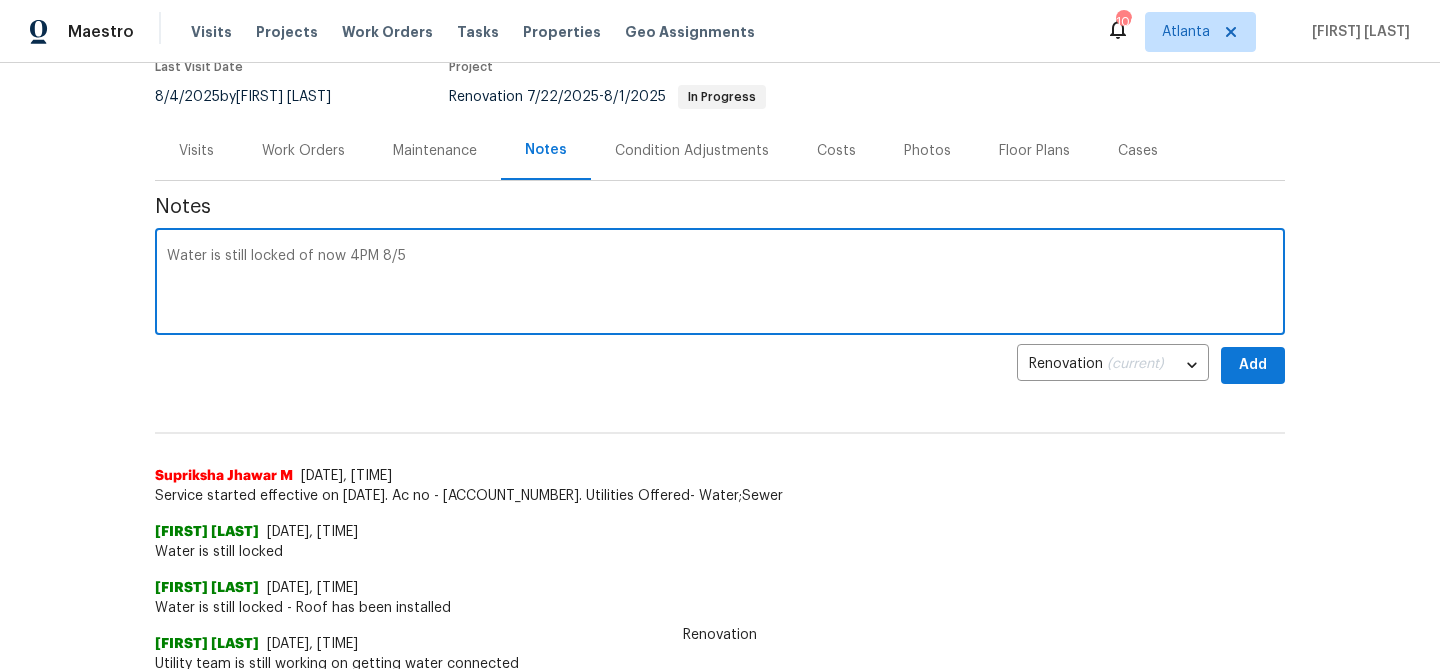 type on "Water is still locked of now 4PM 8/5" 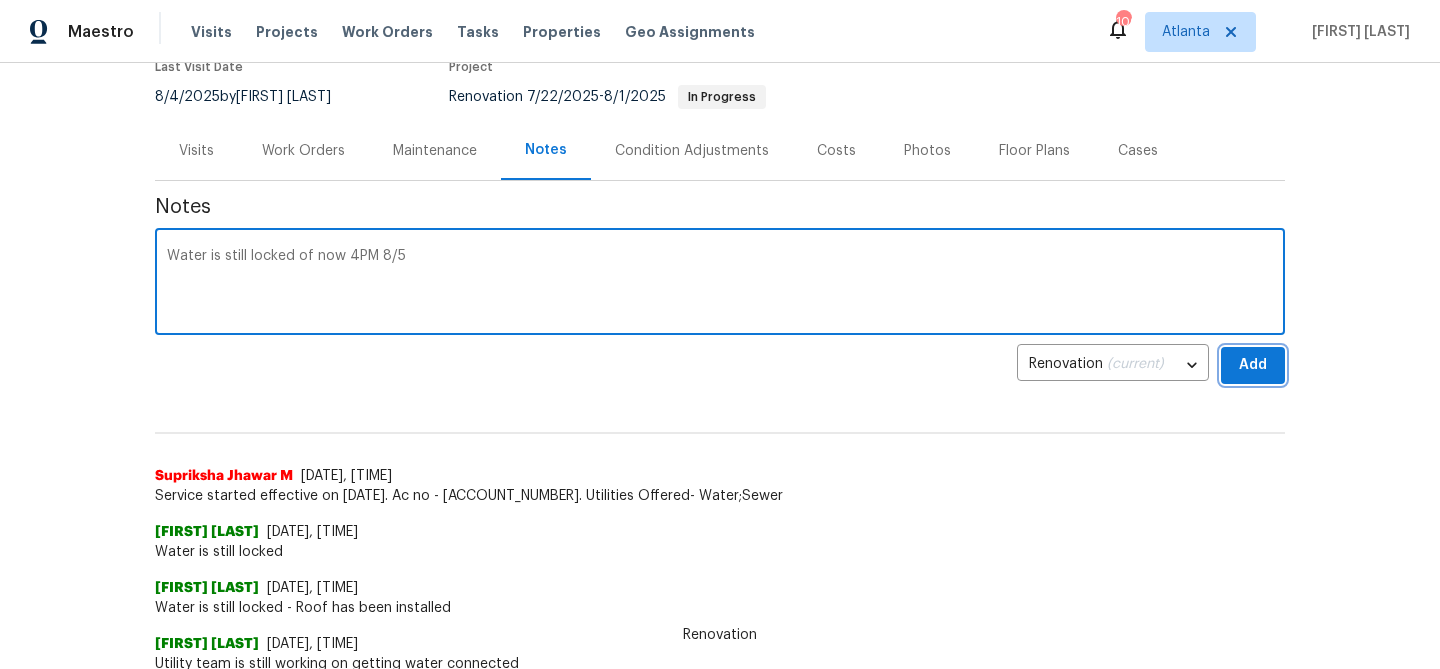 click on "Add" at bounding box center (1253, 365) 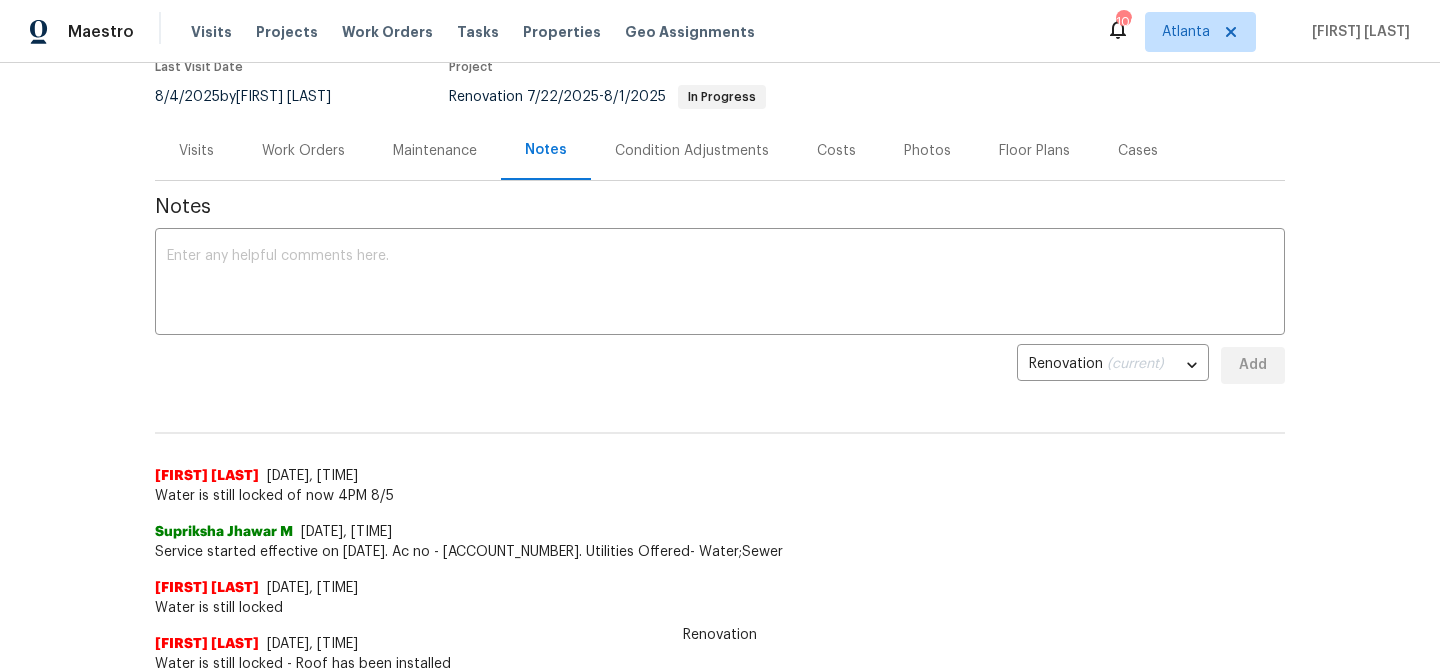 click on "[FIRST] [LAST] [DATE], [TIME] Service started effective on [DATE]. Ac no - [ACCOUNT_NUMBER]. Utilities Offered- Water;Sewer" at bounding box center [720, 534] 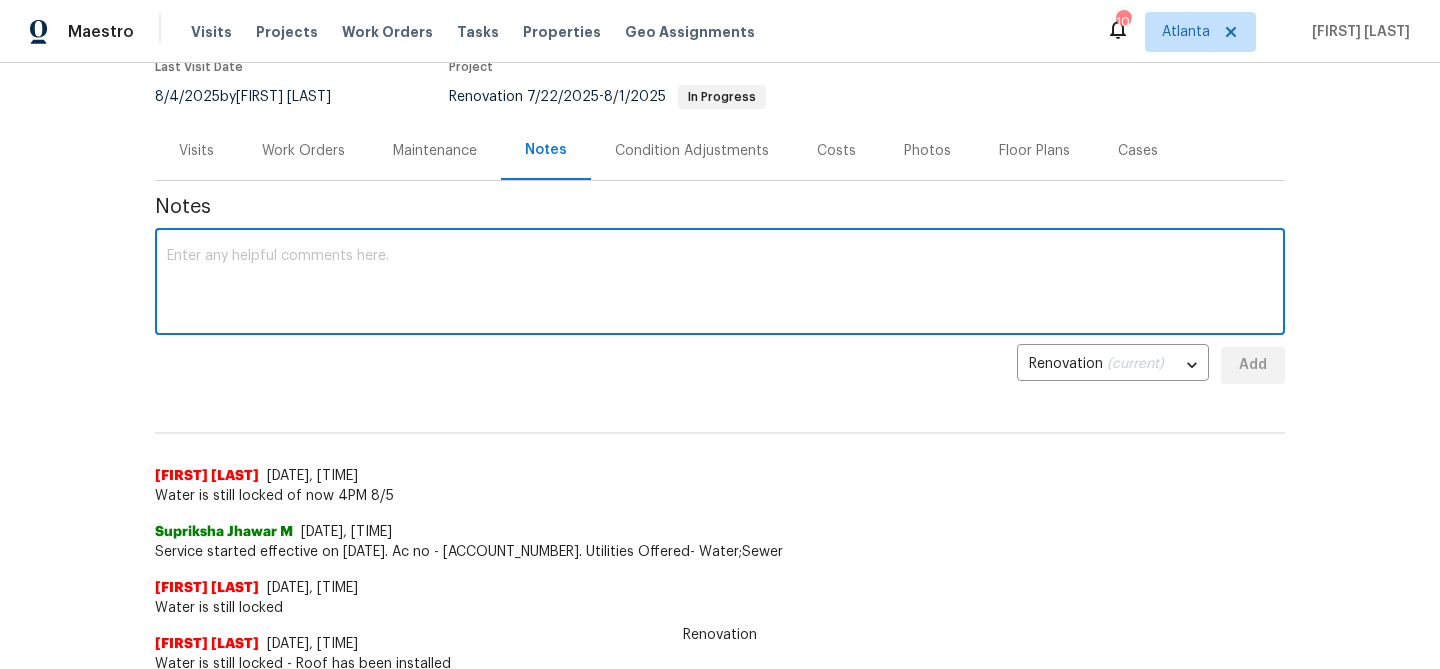 click at bounding box center (720, 284) 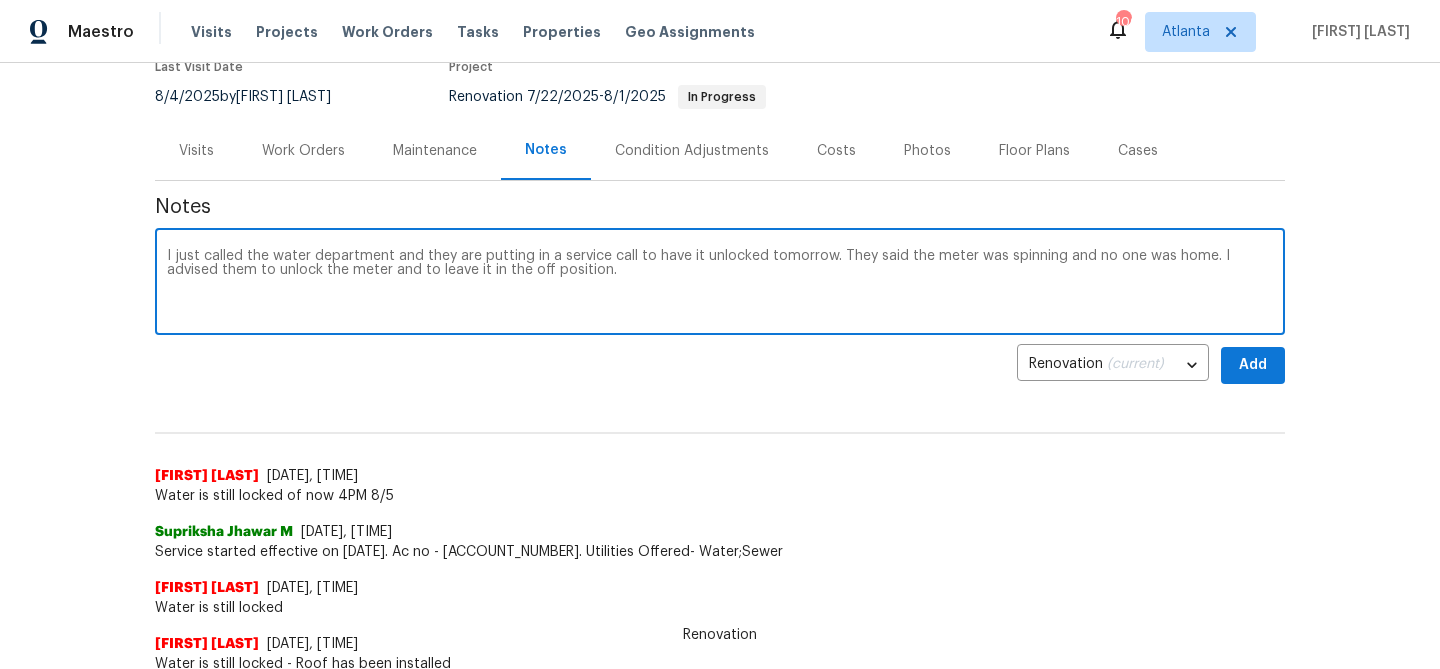 drag, startPoint x: 242, startPoint y: 234, endPoint x: 205, endPoint y: 236, distance: 37.054016 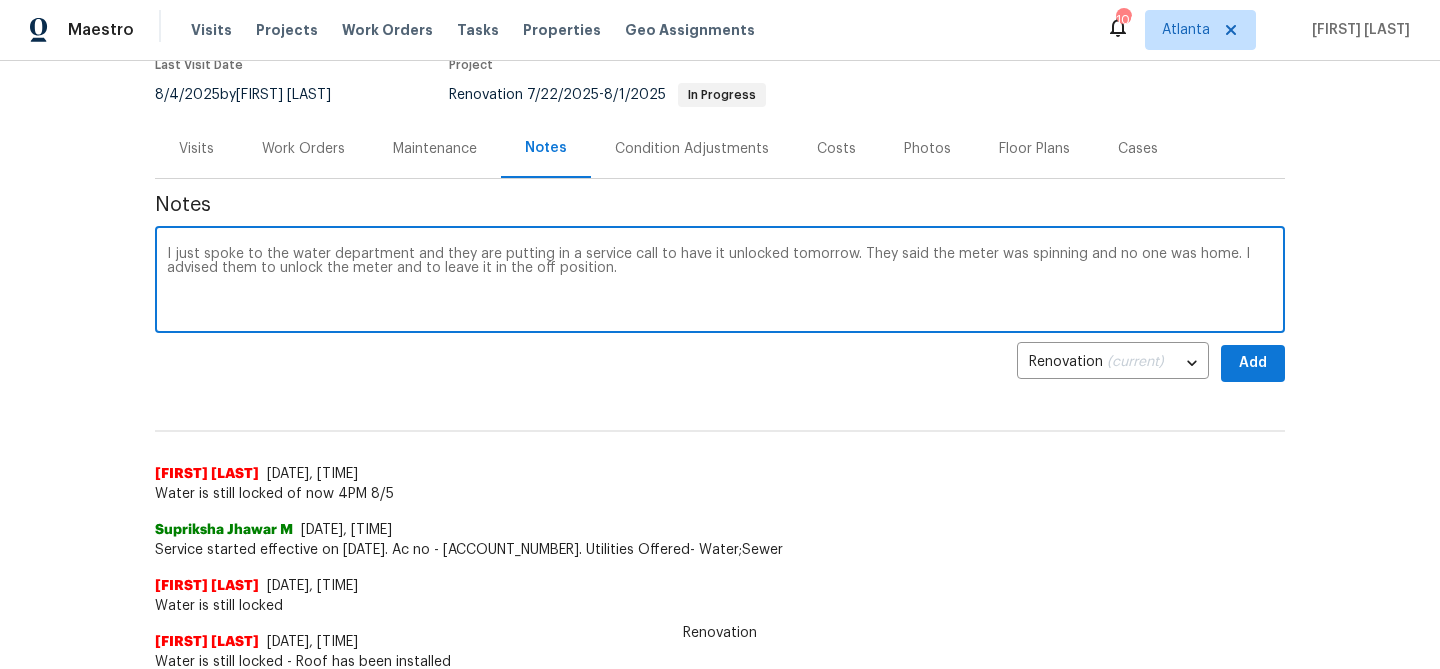 type on "I just spoke to the water department and they are putting in a service call to have it unlocked tomorrow. They said the meter was spinning and no one was home. I advised them to unlock the meter and to leave it in the off position." 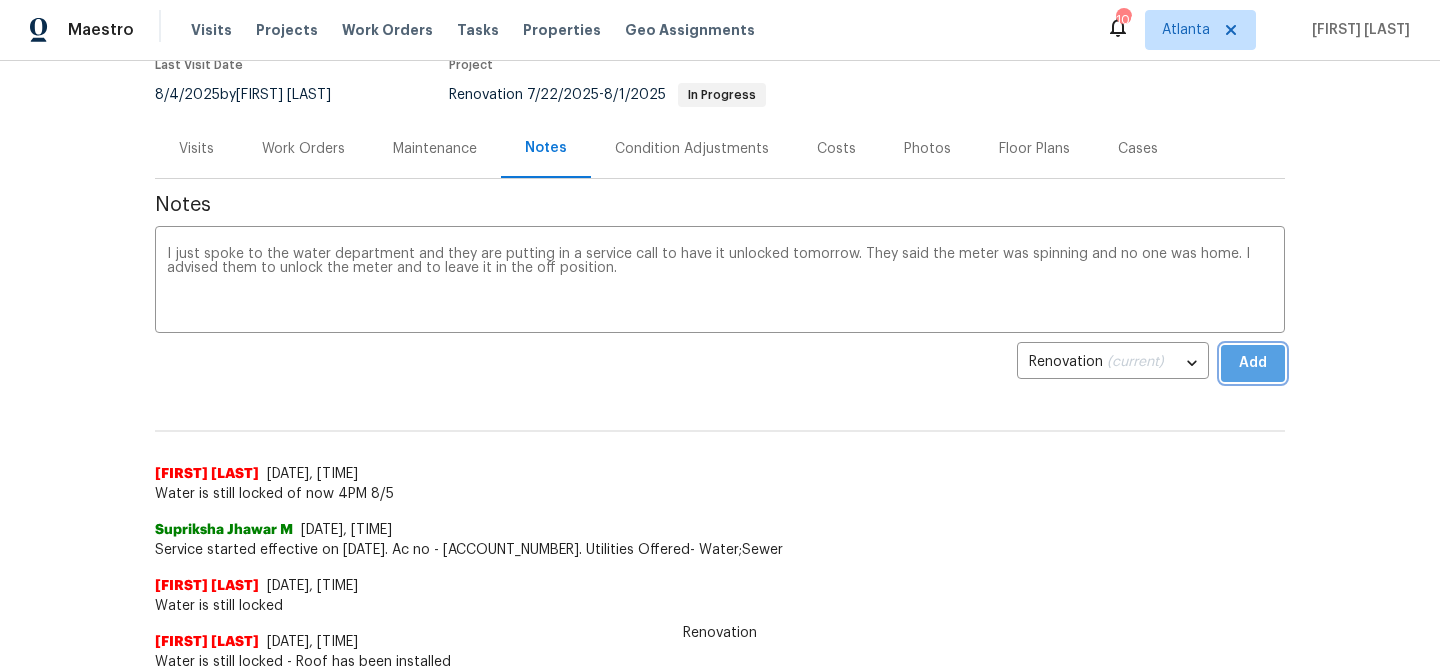 click on "Add" at bounding box center (1253, 363) 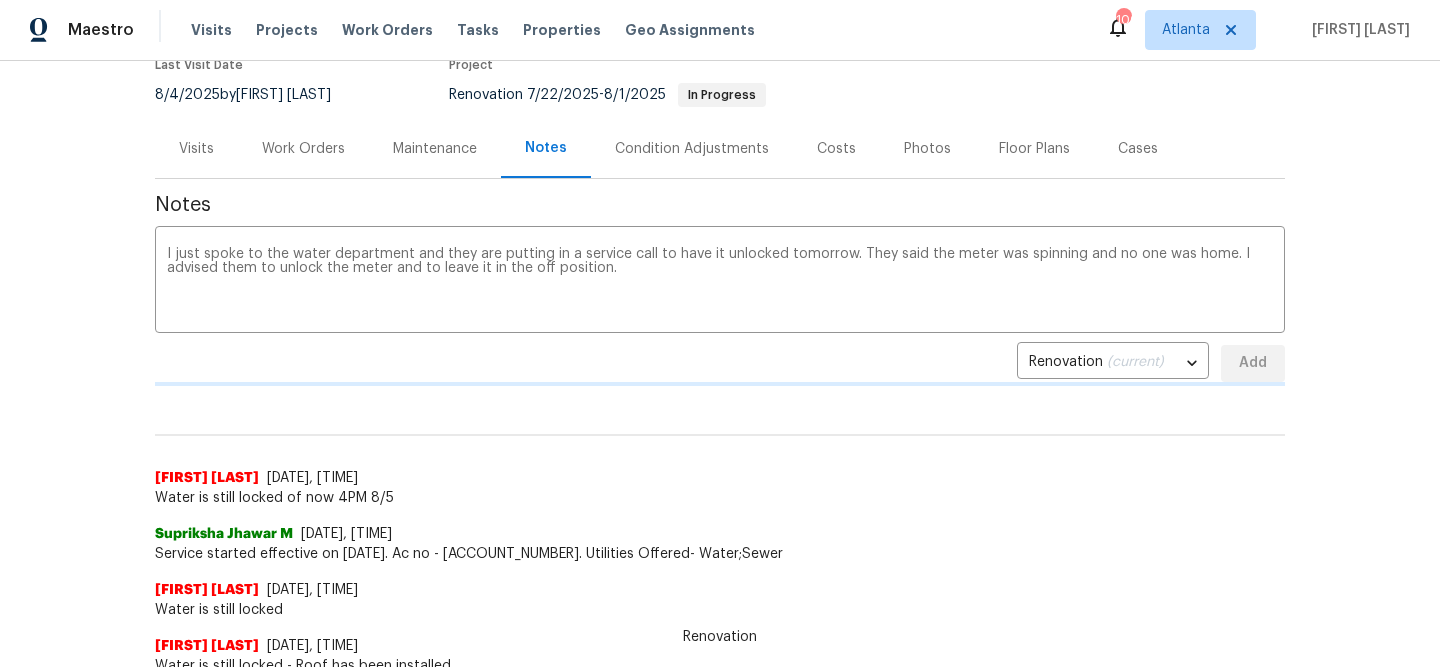 type 